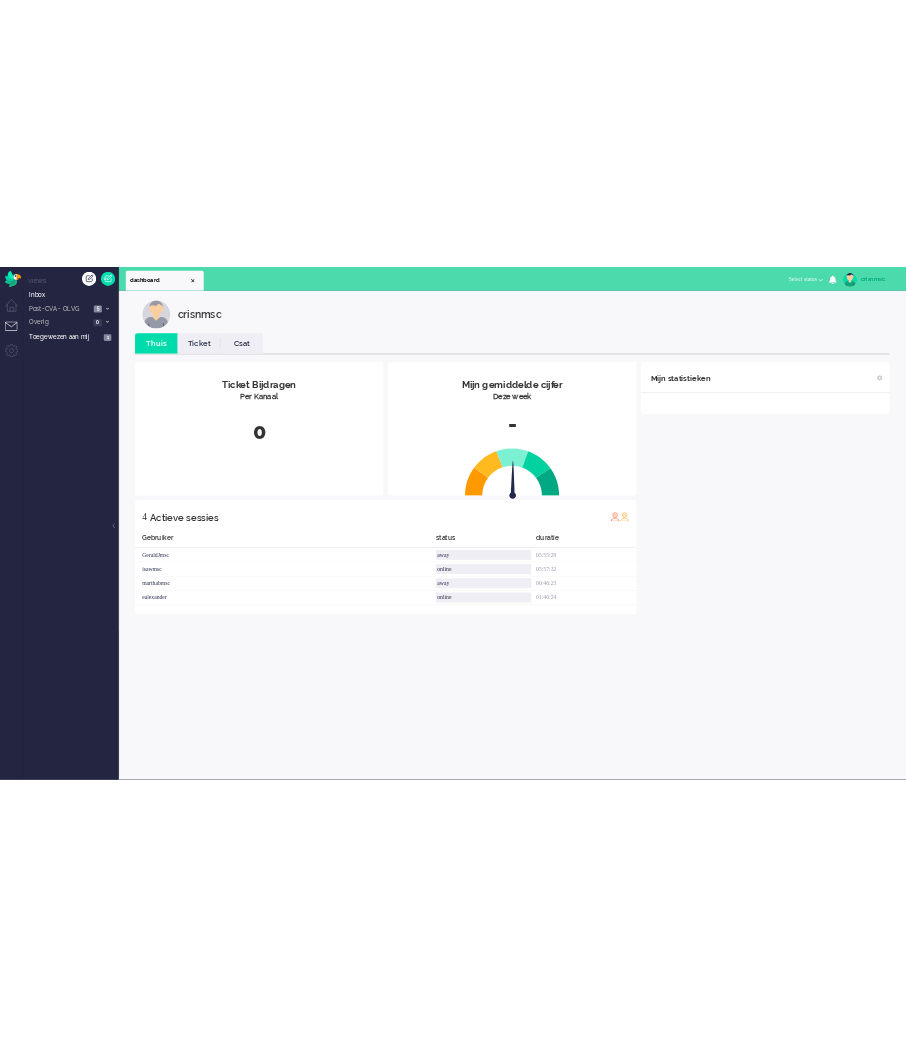 scroll, scrollTop: 0, scrollLeft: 0, axis: both 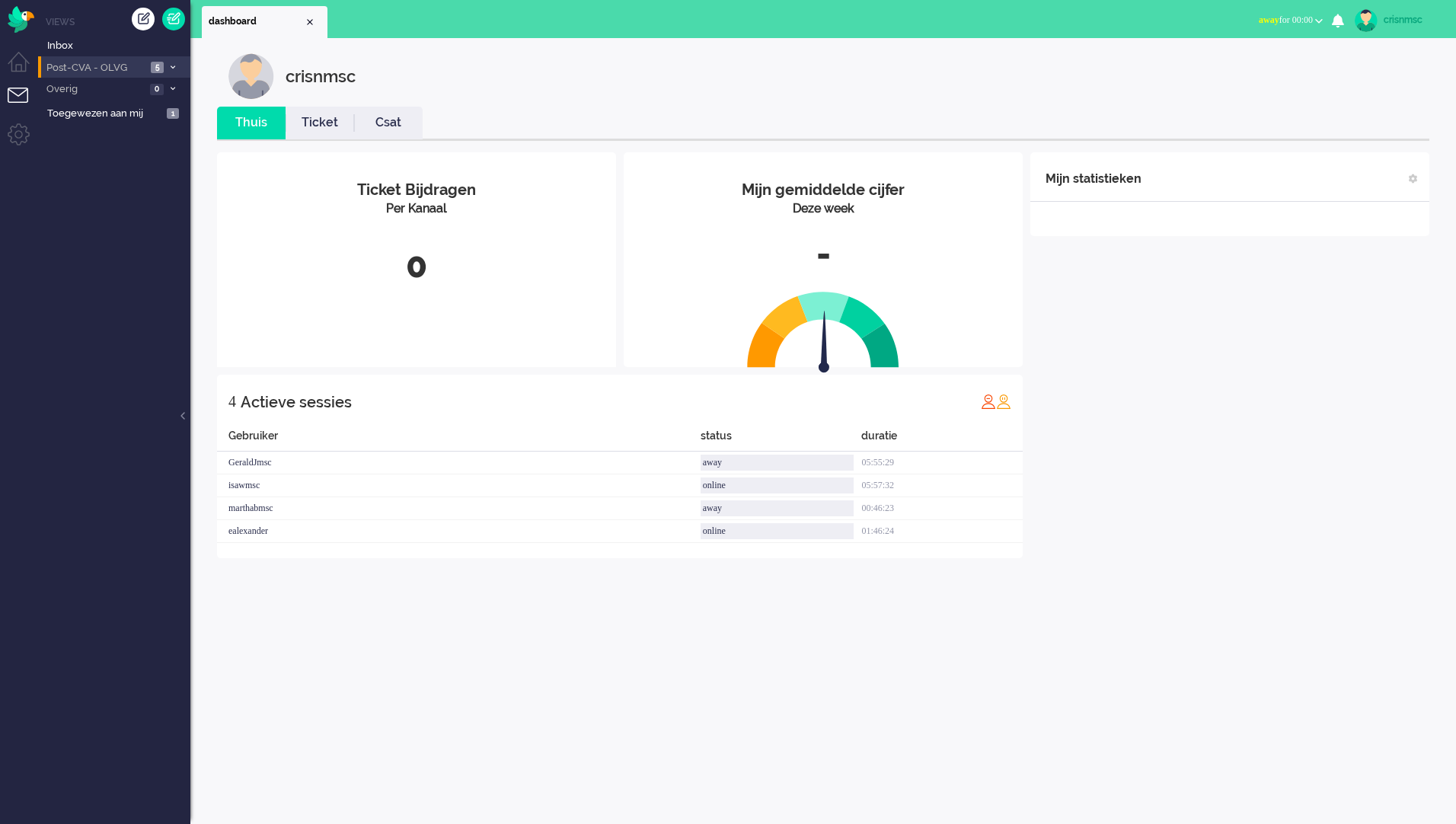 click at bounding box center [172, 67] 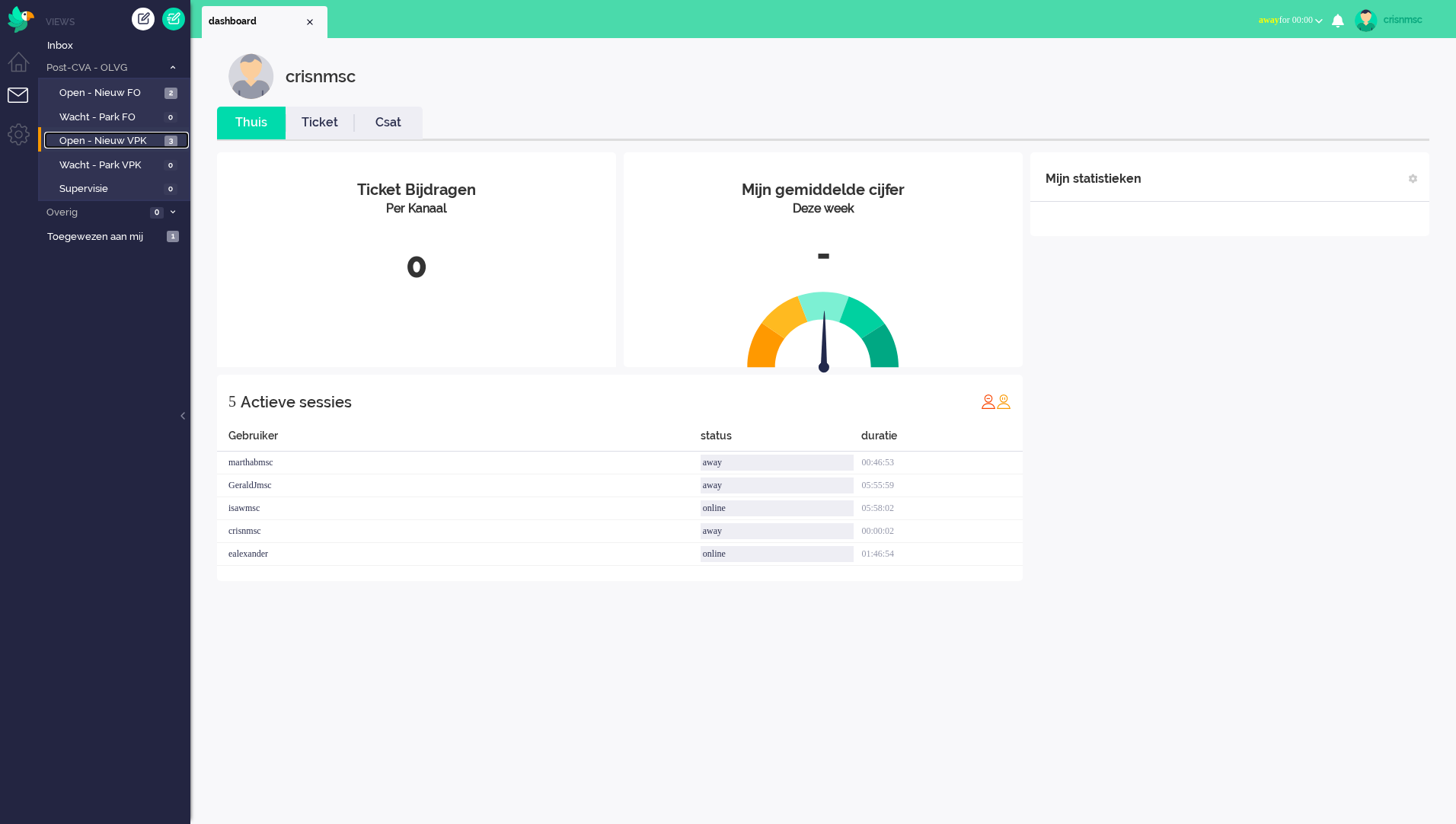 click on "Open - Nieuw VPK" at bounding box center [110, 141] 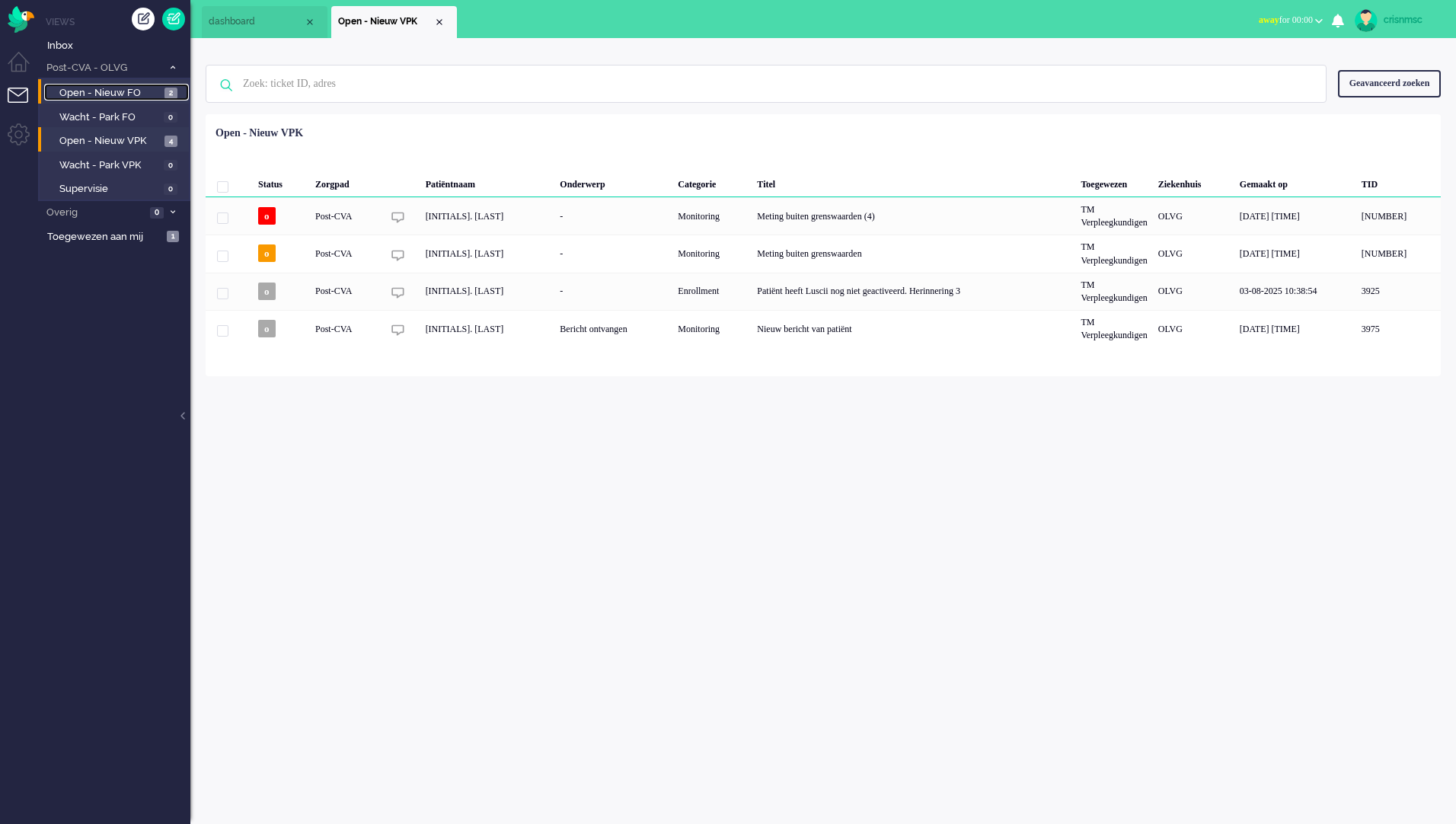 click on "2" at bounding box center [171, 93] 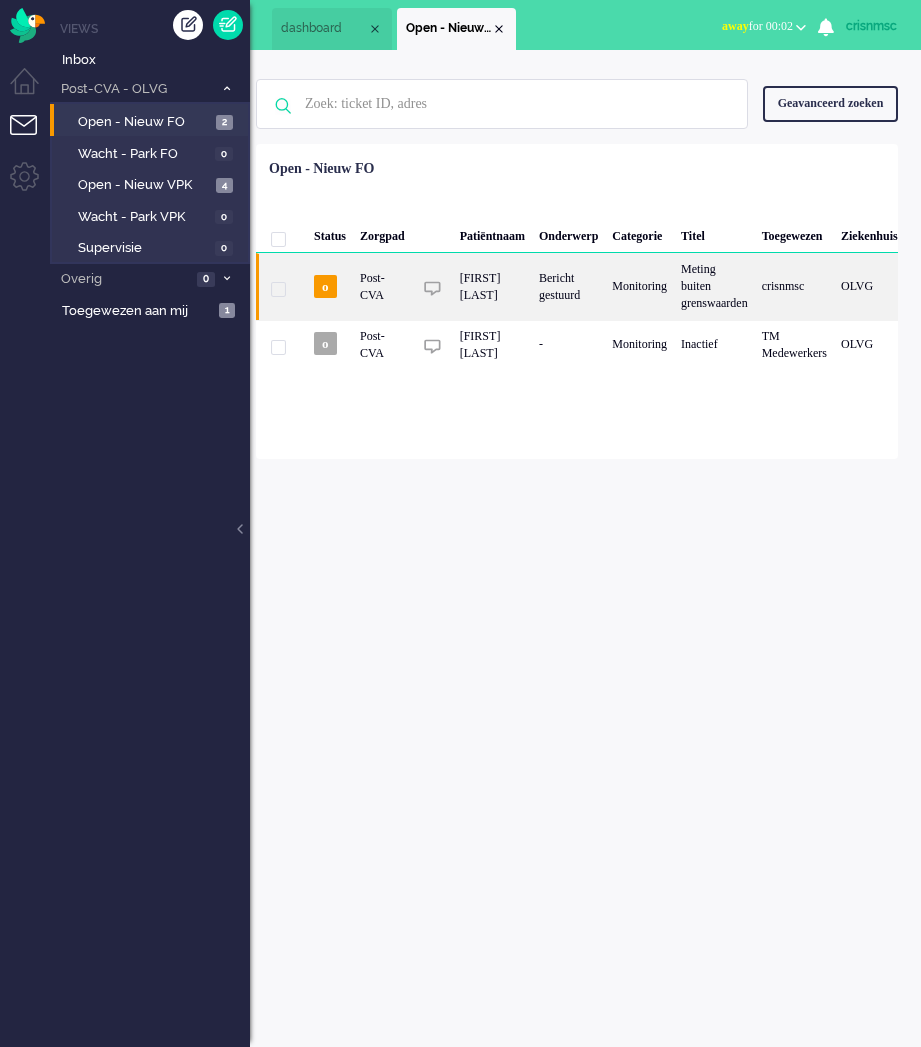 click on "[FIRST] [LAST]" 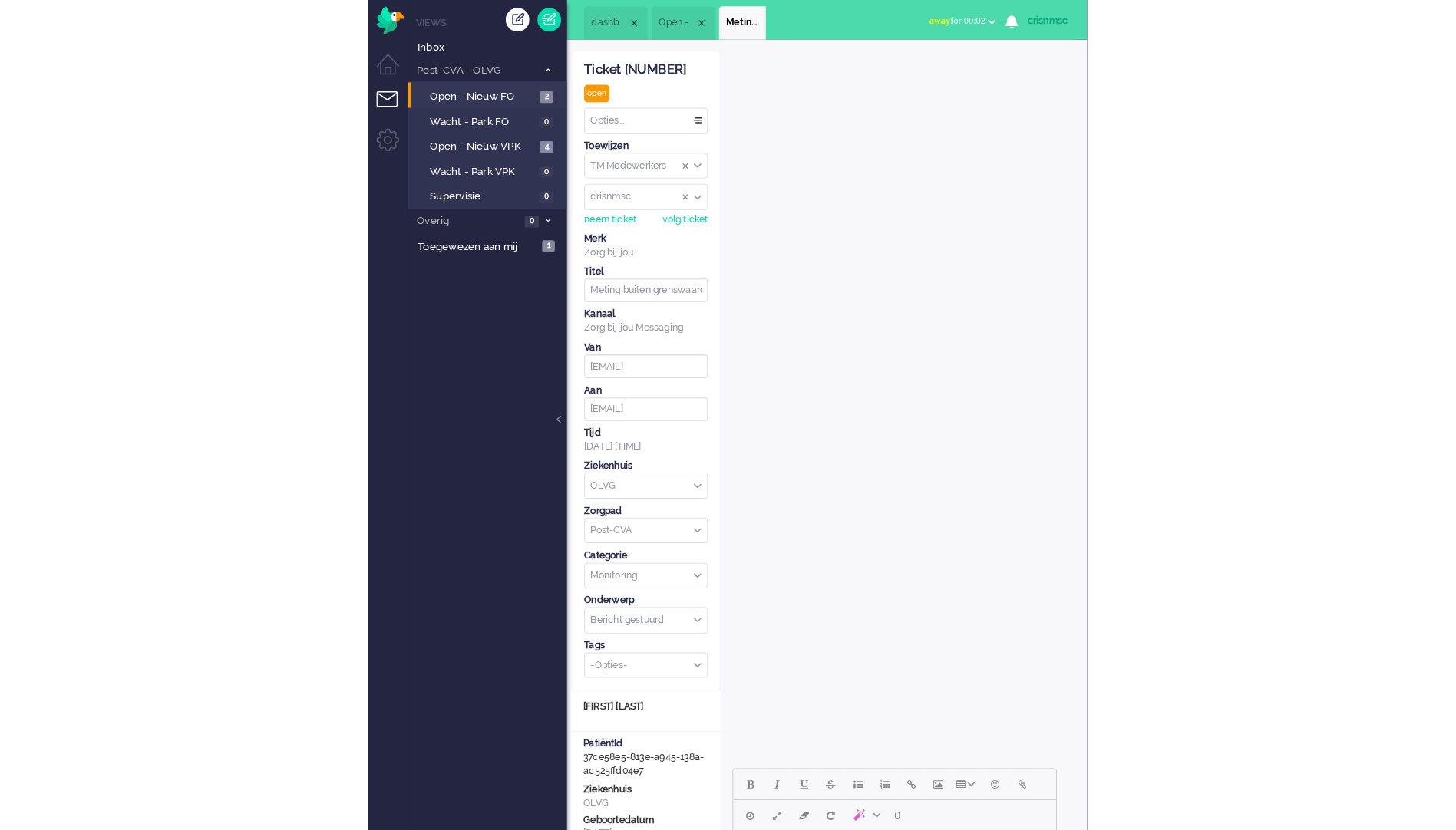 scroll, scrollTop: 0, scrollLeft: 0, axis: both 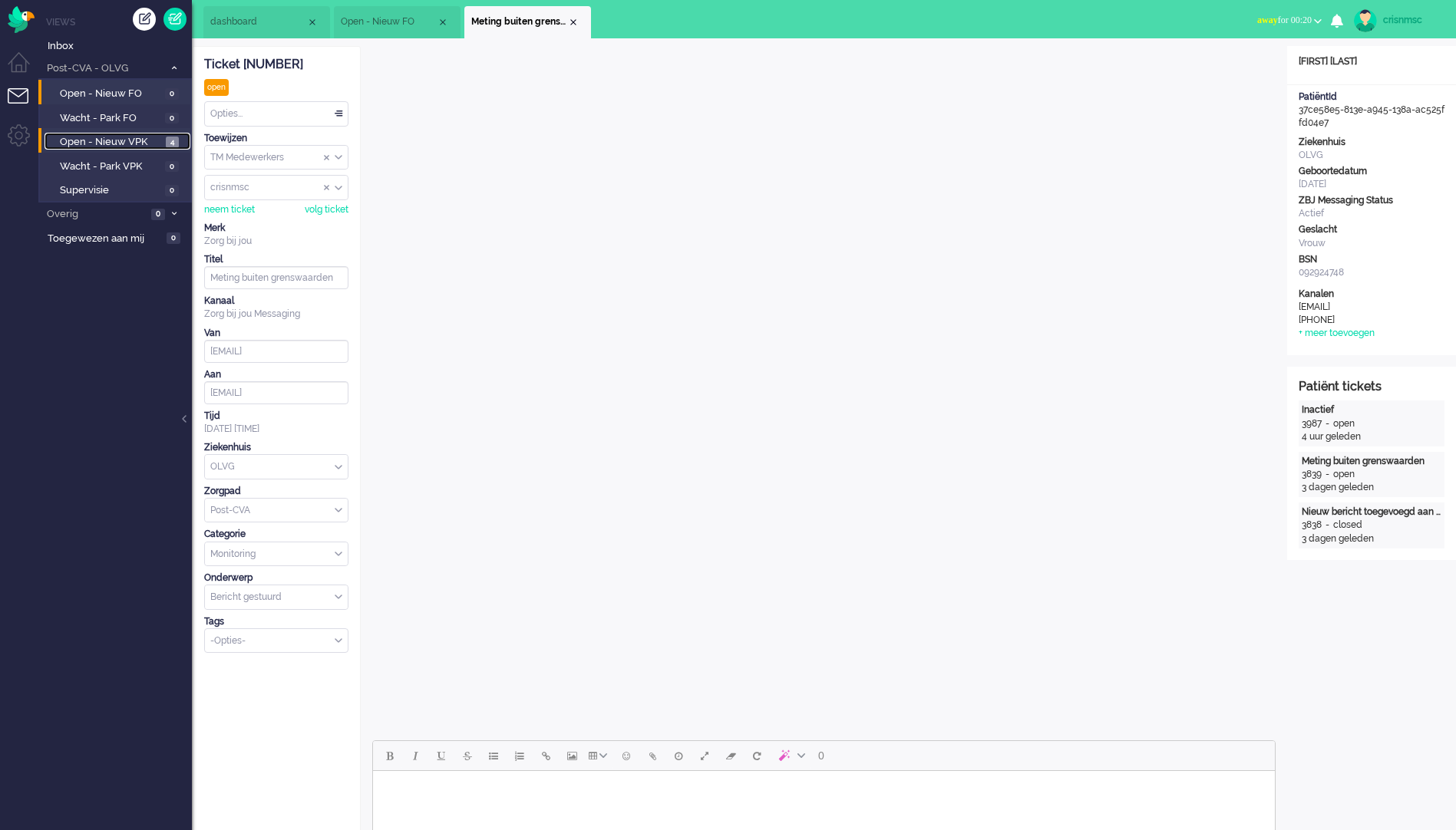 click on "4" at bounding box center [172, 142] 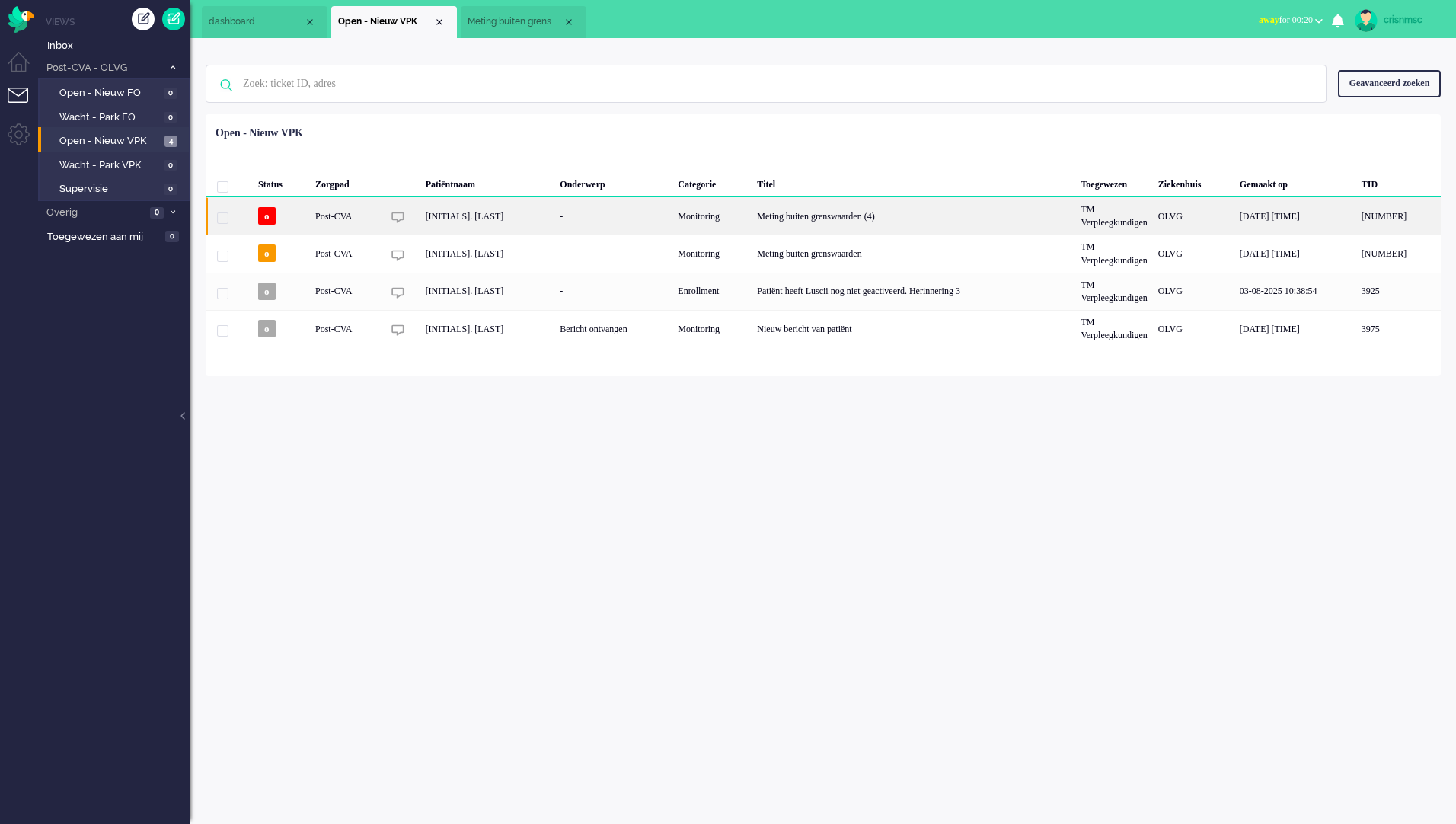 click at bounding box center (222, 218) 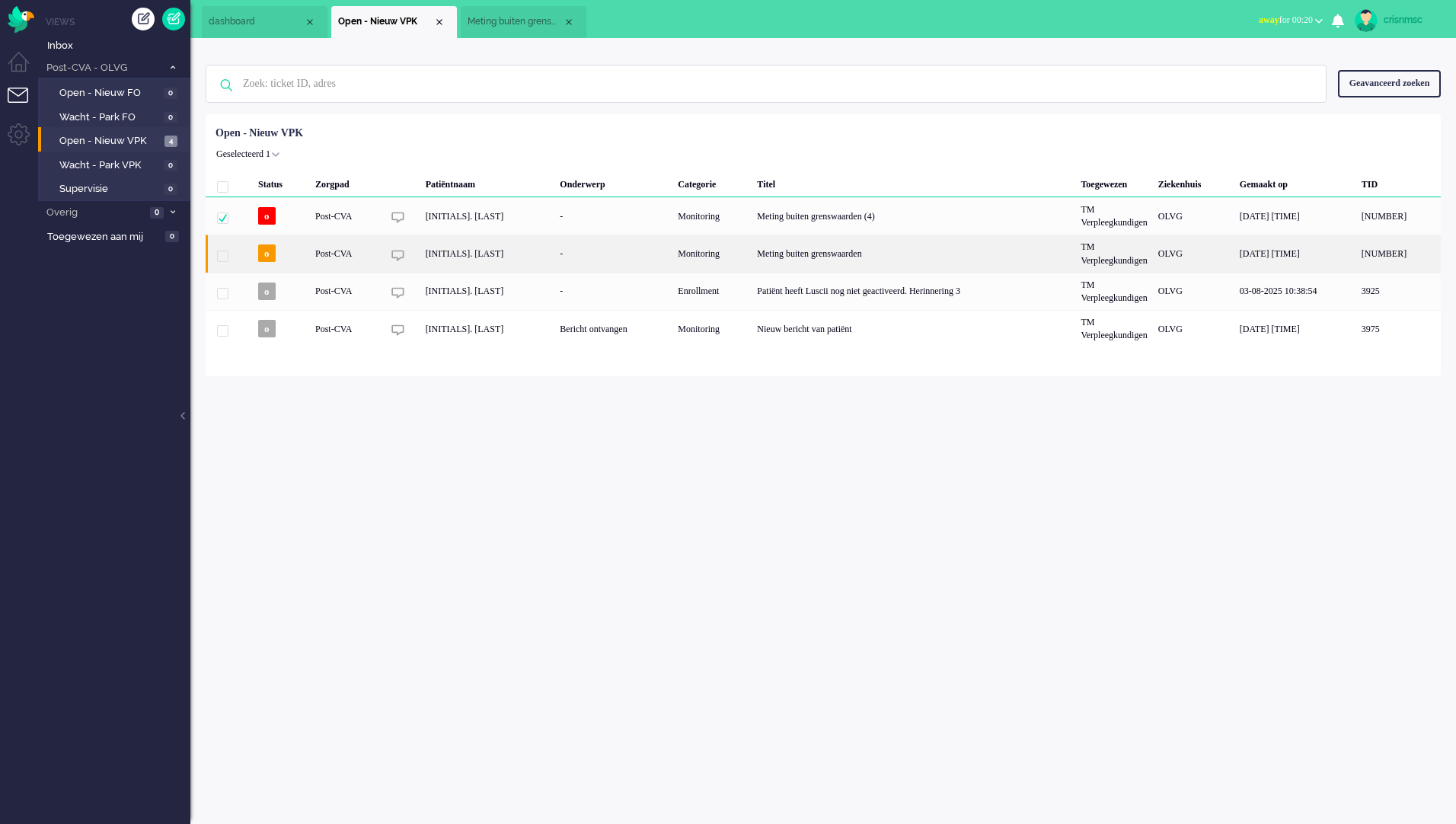 click at bounding box center [222, 256] 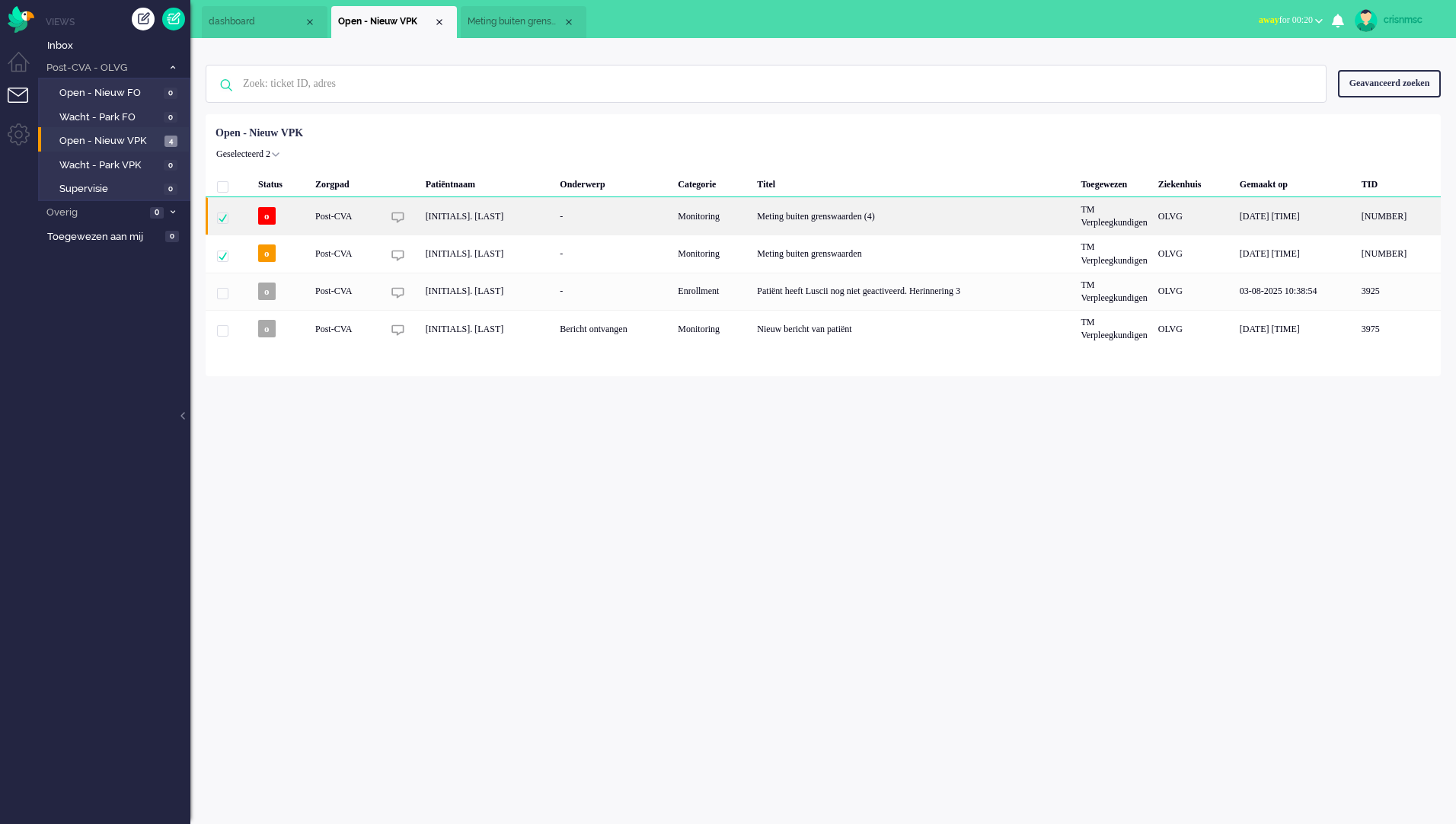 click on "[INITIALS]. [LAST]" 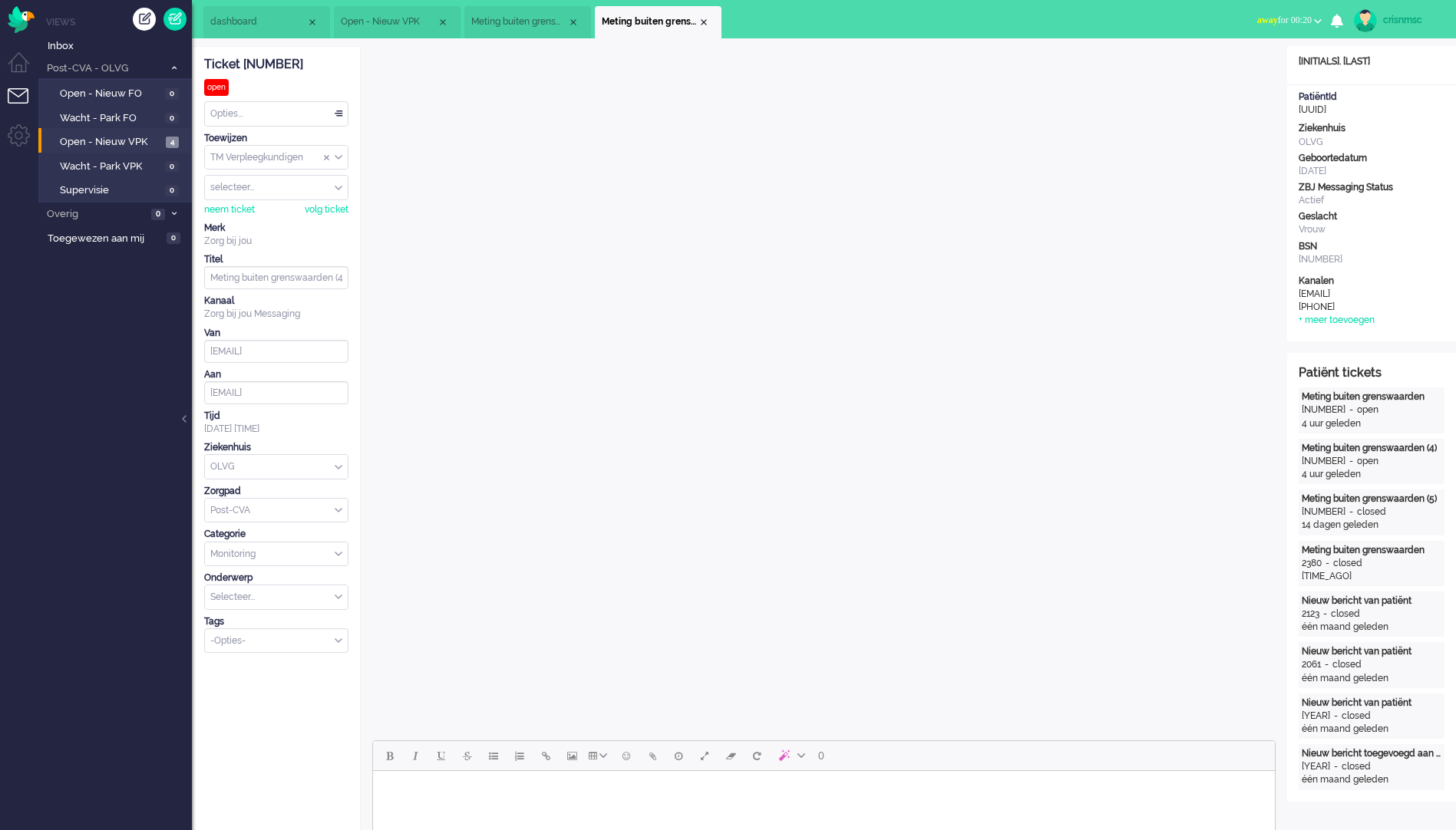 scroll, scrollTop: 0, scrollLeft: 0, axis: both 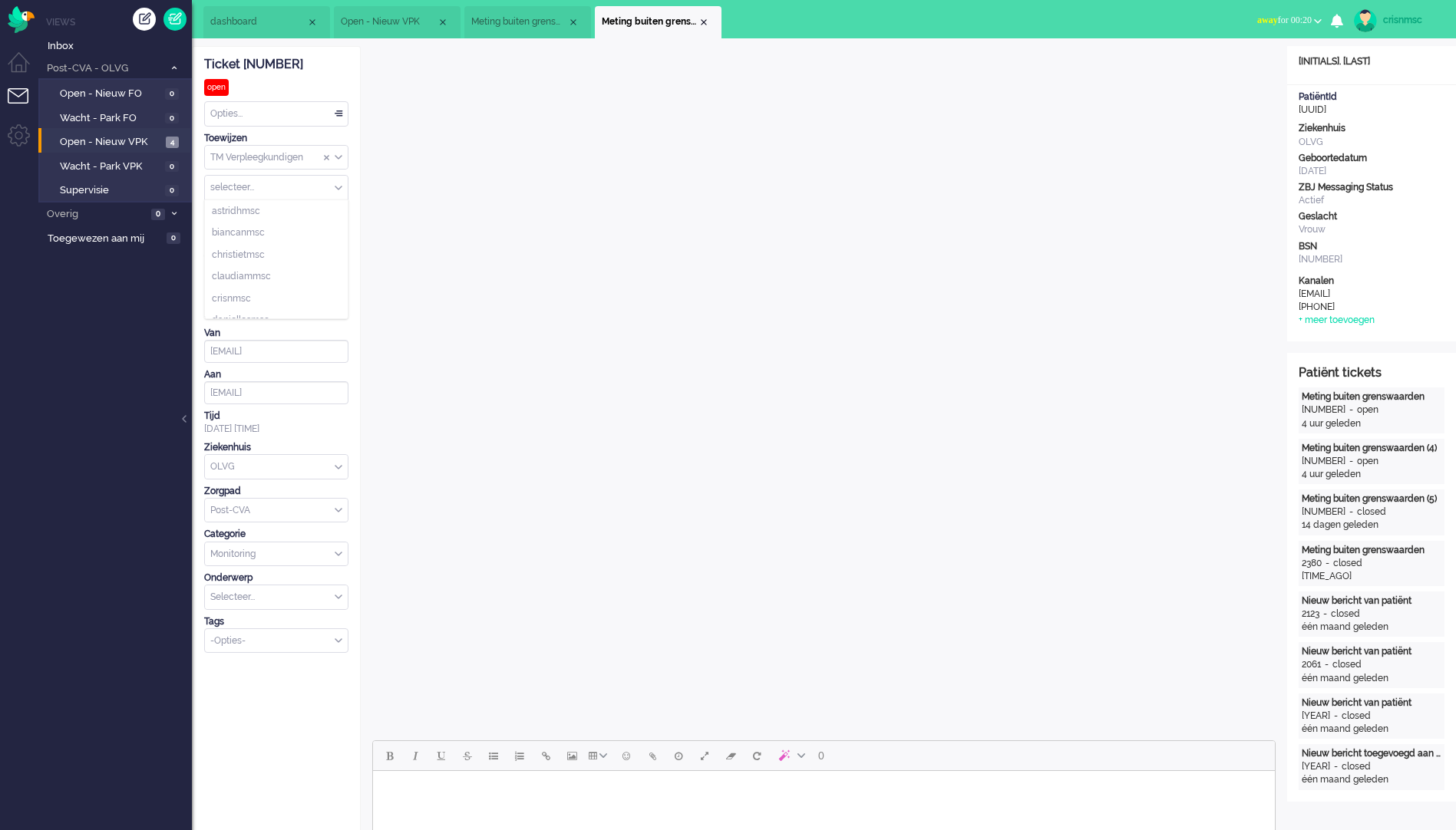 click on "selecteer..." at bounding box center (276, 187) 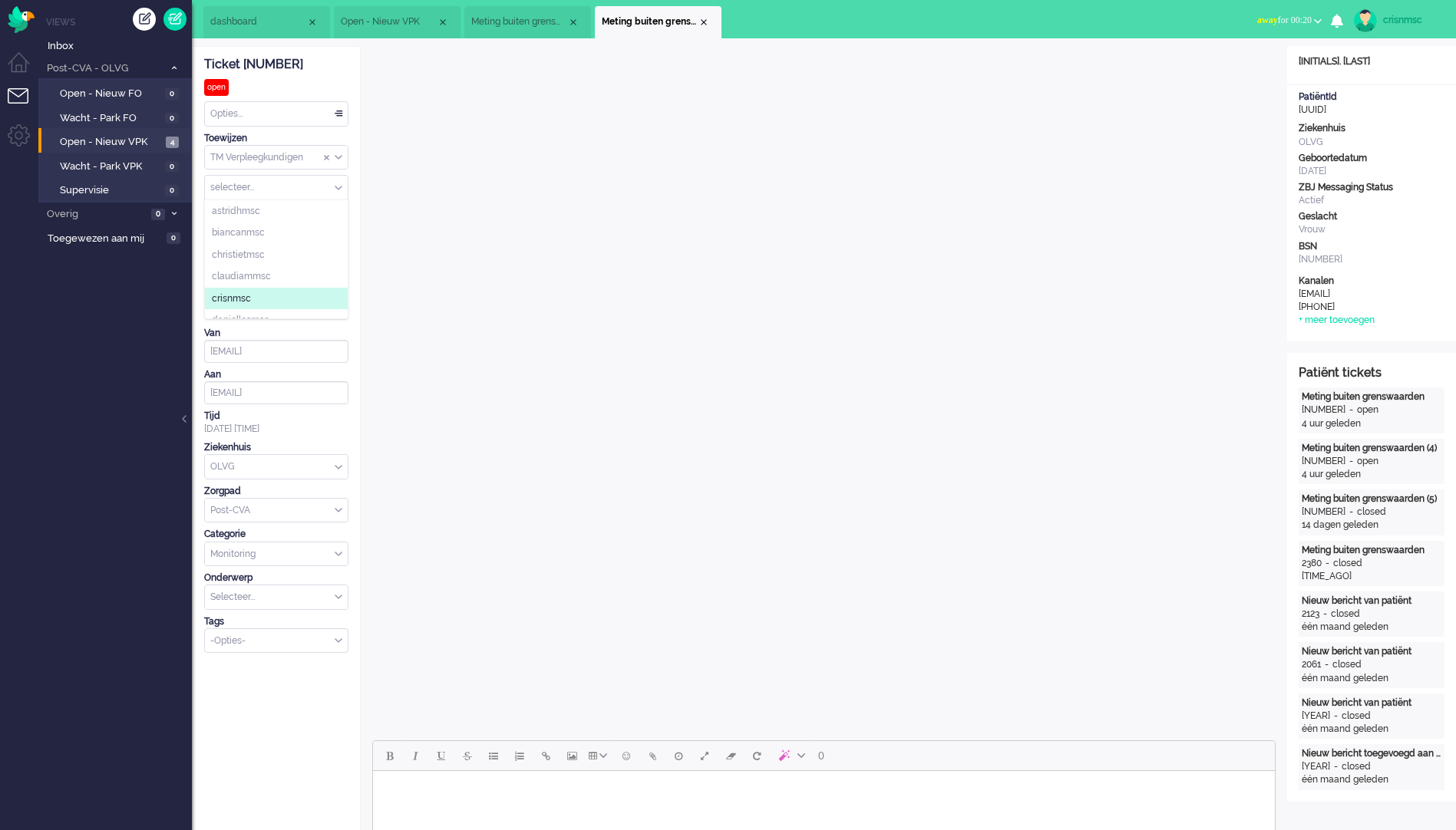 click on "crisnmsc" 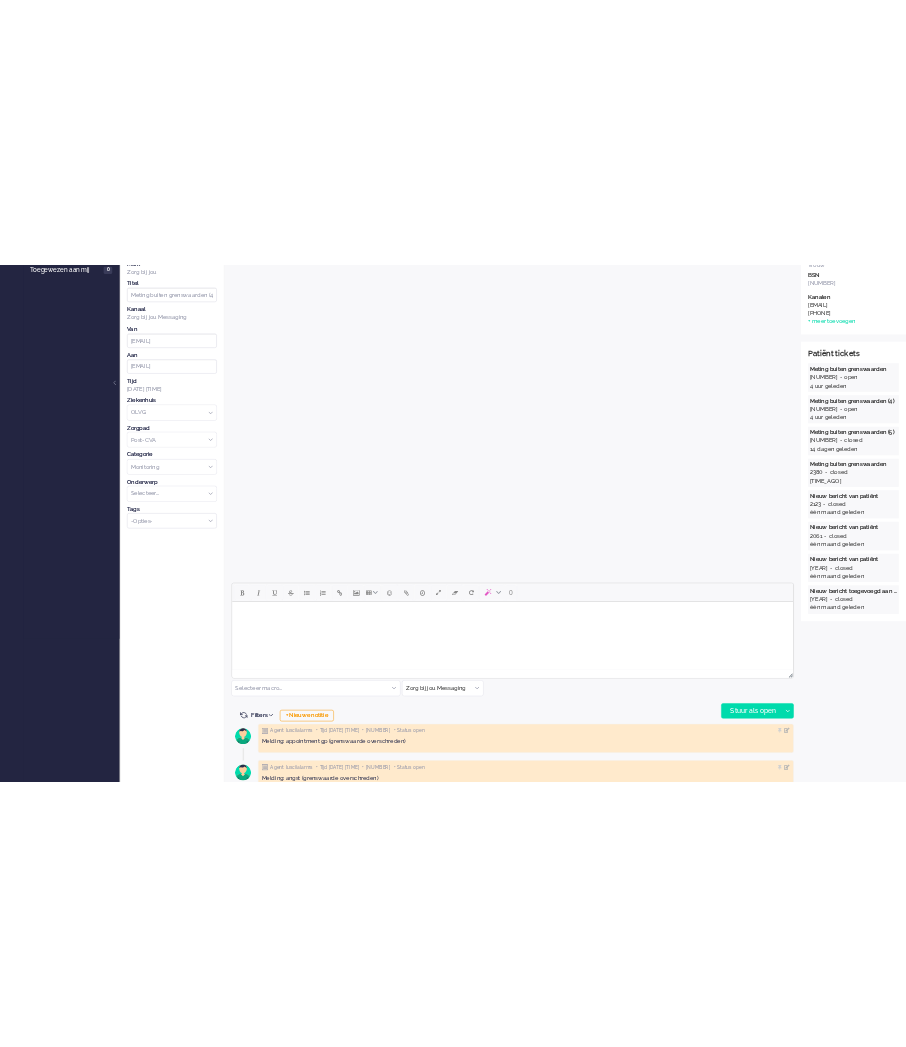 scroll, scrollTop: 0, scrollLeft: 0, axis: both 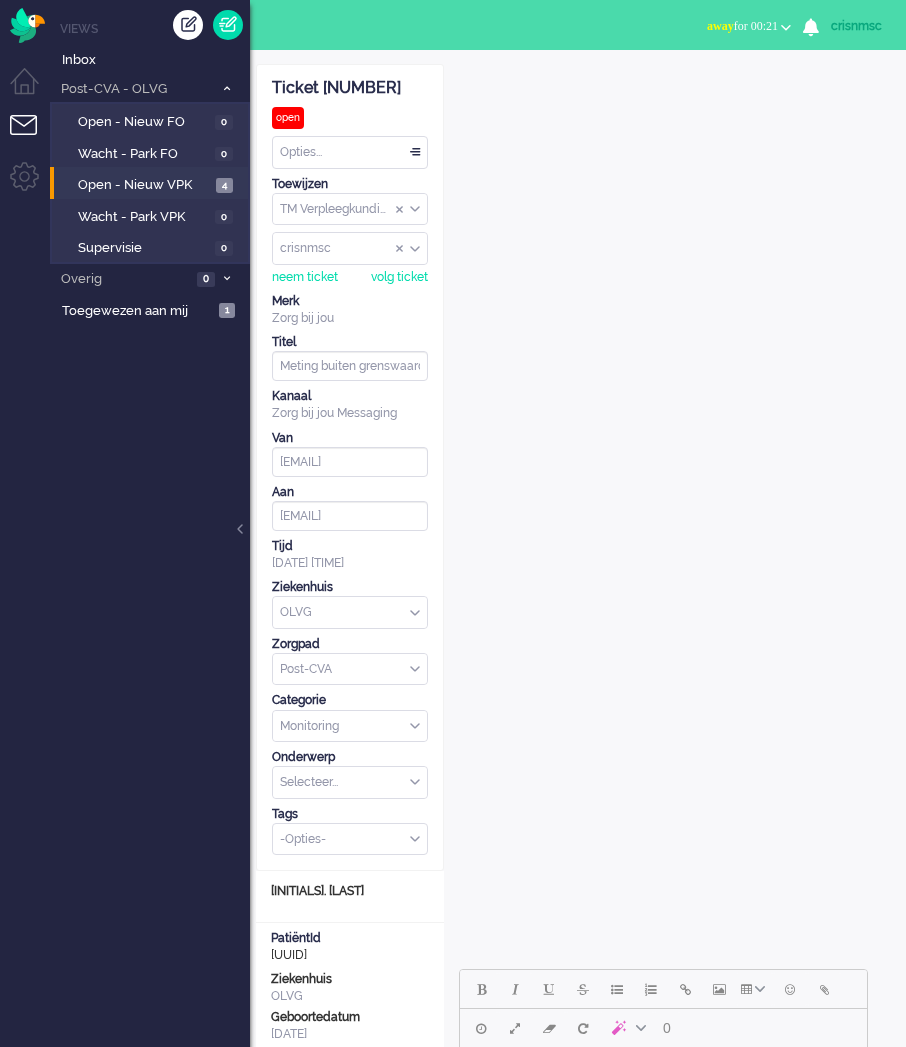 drag, startPoint x: 450, startPoint y: 16, endPoint x: 733, endPoint y: 33, distance: 283.51013 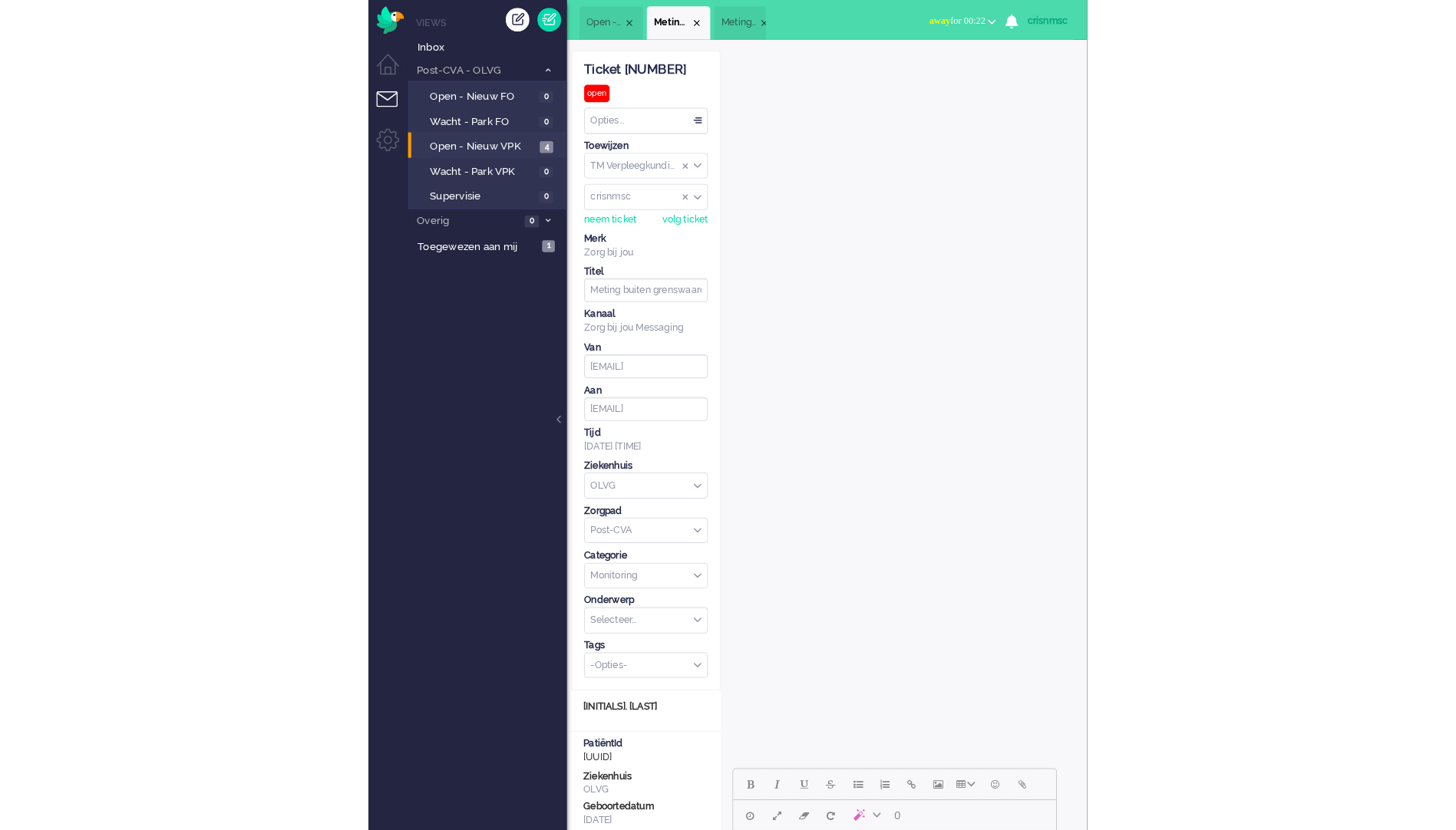 scroll, scrollTop: 0, scrollLeft: 0, axis: both 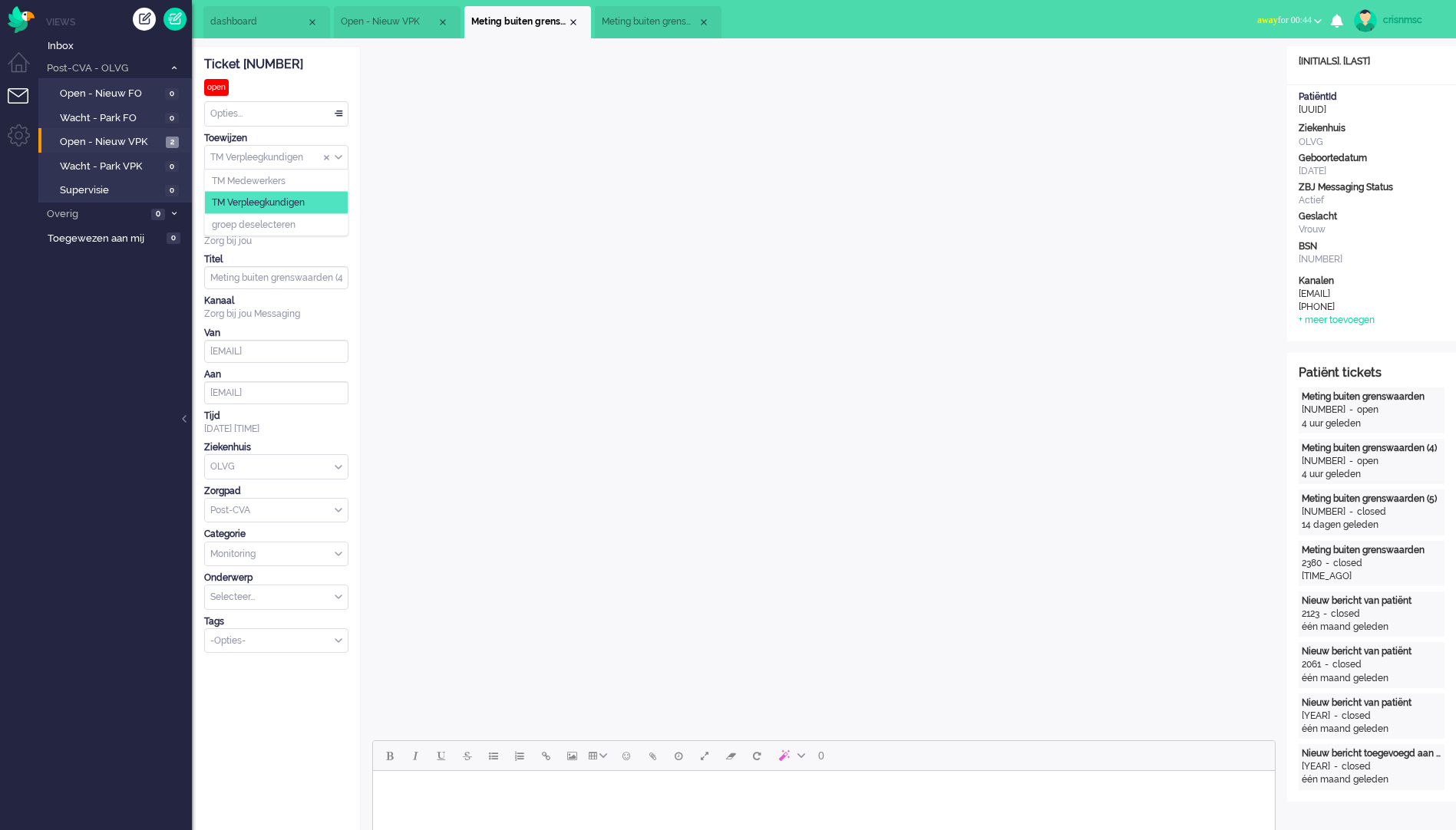 click on "TM Verpleegkundigen" at bounding box center (276, 157) 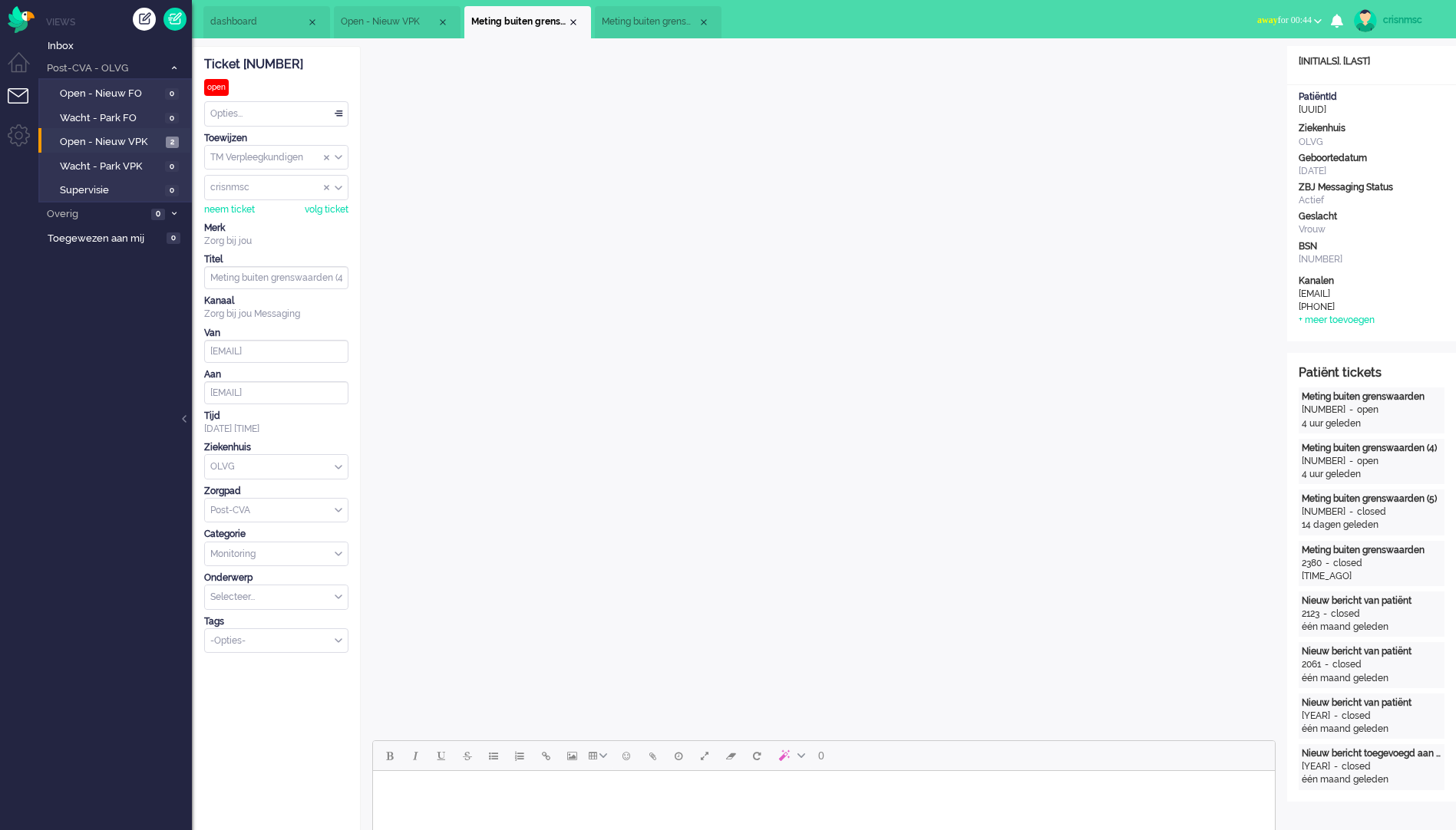 click on "Titel" at bounding box center [276, 259] 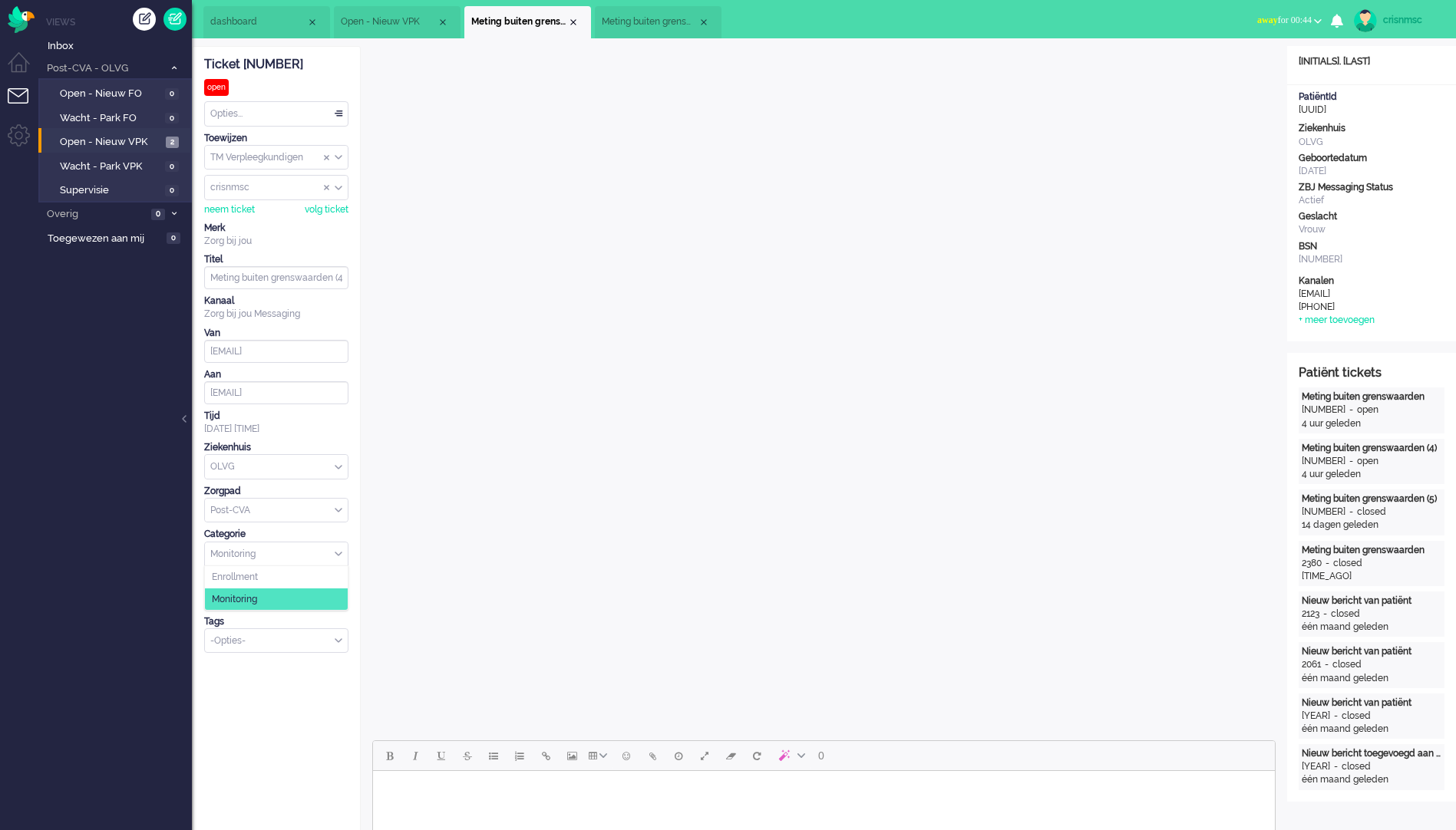 click on "Monitoring" at bounding box center (276, 554) 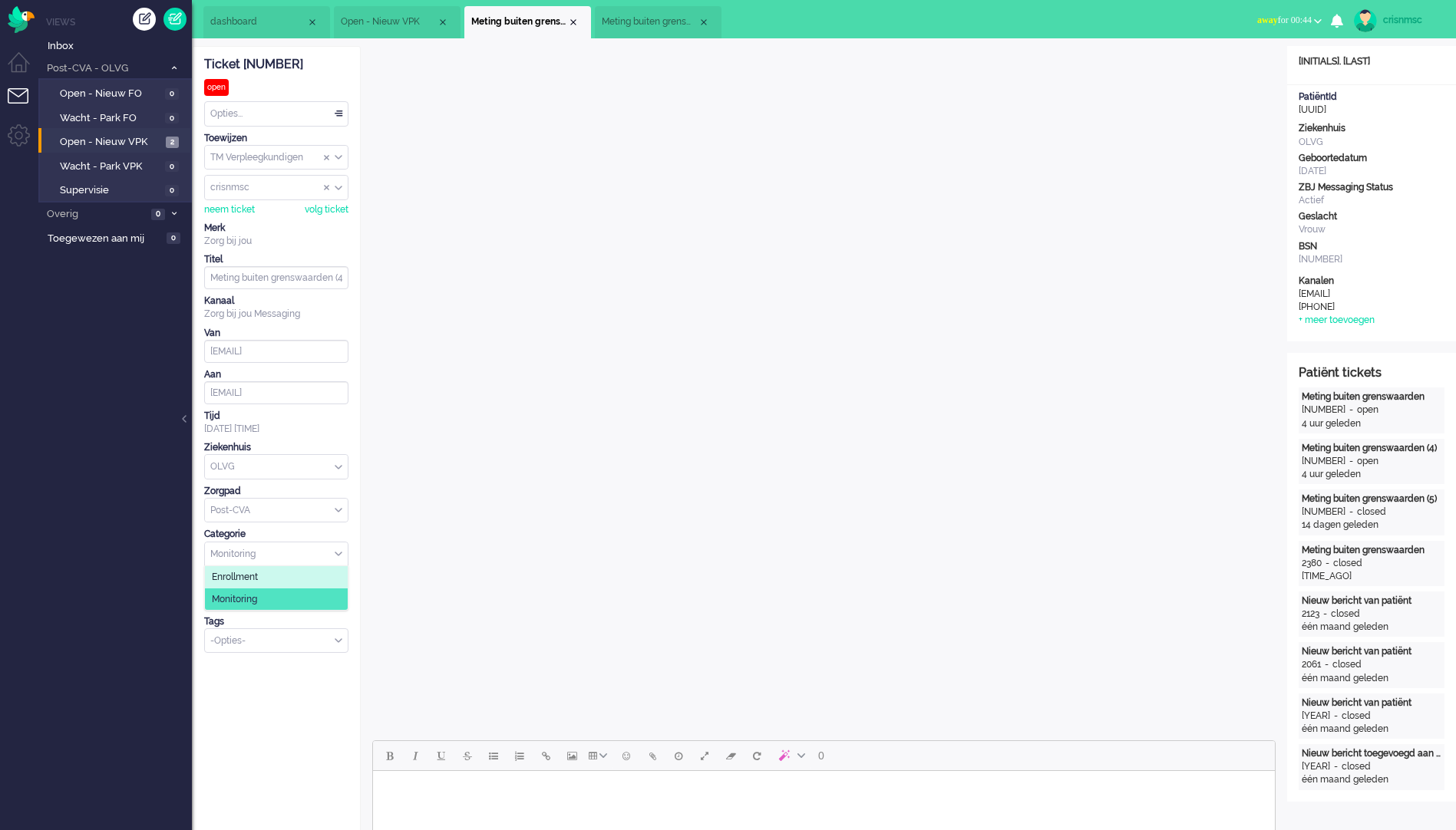 click on "Ticket [NUMBER] open Kijkend Opties... Zet Status Open In afwachting Geparkeerd Opgelost Stel prioriteit Laag Medium Hoog Urgent Snooze Dupliceer Verwijder Toewijzen TM Verpleegkundigen TM Medewerkers TM Verpleegkundigen groep deselecteren TM Verpleegkundigen crisnmsc astridhmsc biancanmsc christietmsc claudiammsc crisnmsc daniellesmsc davidnmsc denisebmsc denisehmsc dmeelis ealexander fgrutters GeraldJmsc gvandekempe hbenard i.huikko isawmsc jeannetgmsc jorisprod jorisprodadmin jvanseijen jverboekend jverboekendnurse kimkmsc liesbethvmsc ltas lusciialarms margalmsc marinadmsc marjagmsc marthabmsc mhulzink miyurusagarage mlie msagarageproddemo nberger NienkeHmsc pattylmsc plaan SabineBmsc samanthapmsc sandrakmsc stanmsc support tvanderzanden vvuoriprod winegum-joris wtijsma younjuwmsc ZbjCareProfessionalsteam zbjcareprofessionalsteamomnideskchatagent Zorg-bij-jou zorgbijjou gebruiker deselecteren crisnmsc neem ticket volg ticket Merk Zorg bij jou Titel Meting buiten grenswaarden (4) Kanaal Zorg bij jou Messaging" at bounding box center (276, 1398) 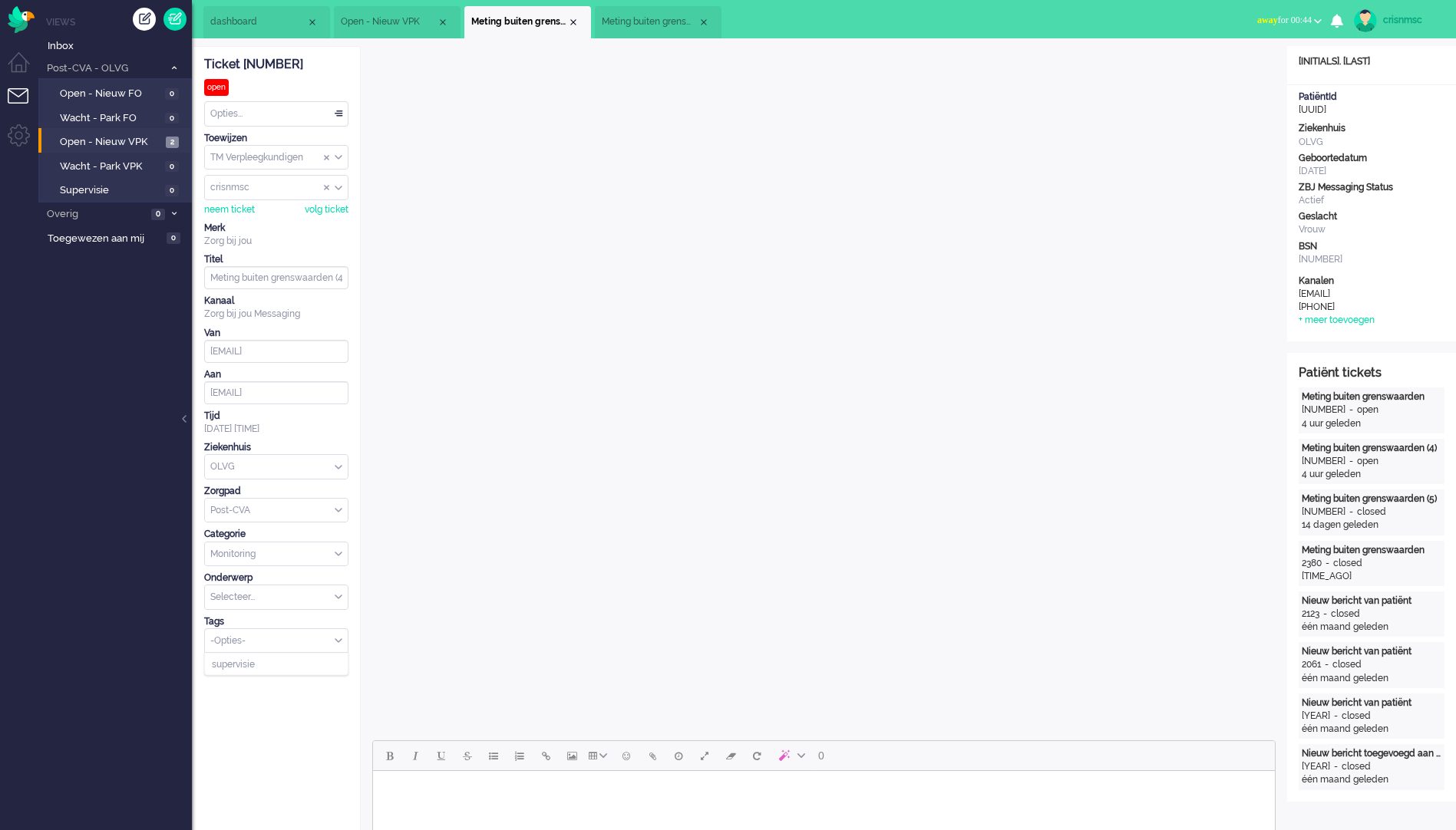 click on "-Opties-" at bounding box center (276, 641) 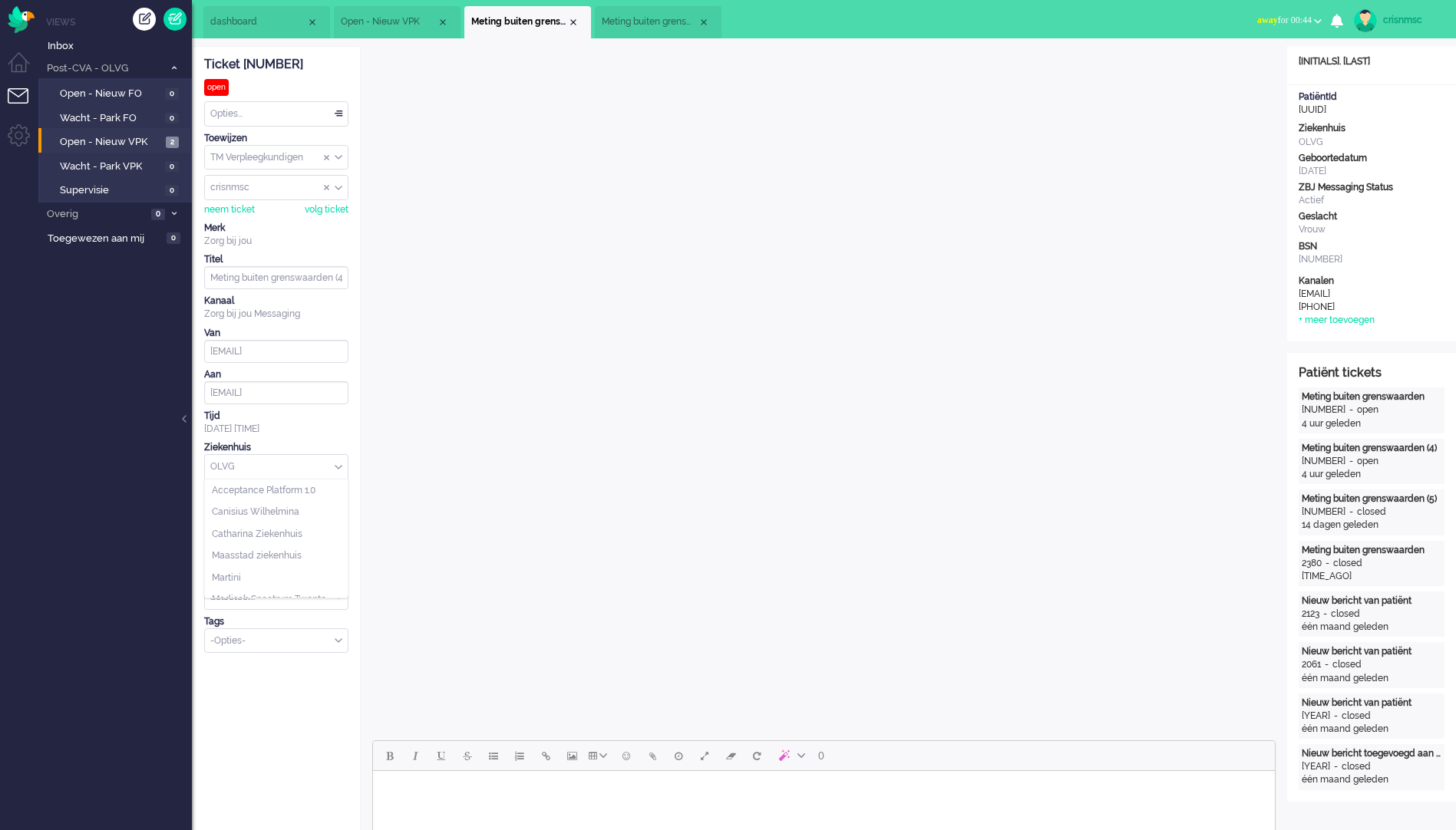 scroll, scrollTop: 114, scrollLeft: 0, axis: vertical 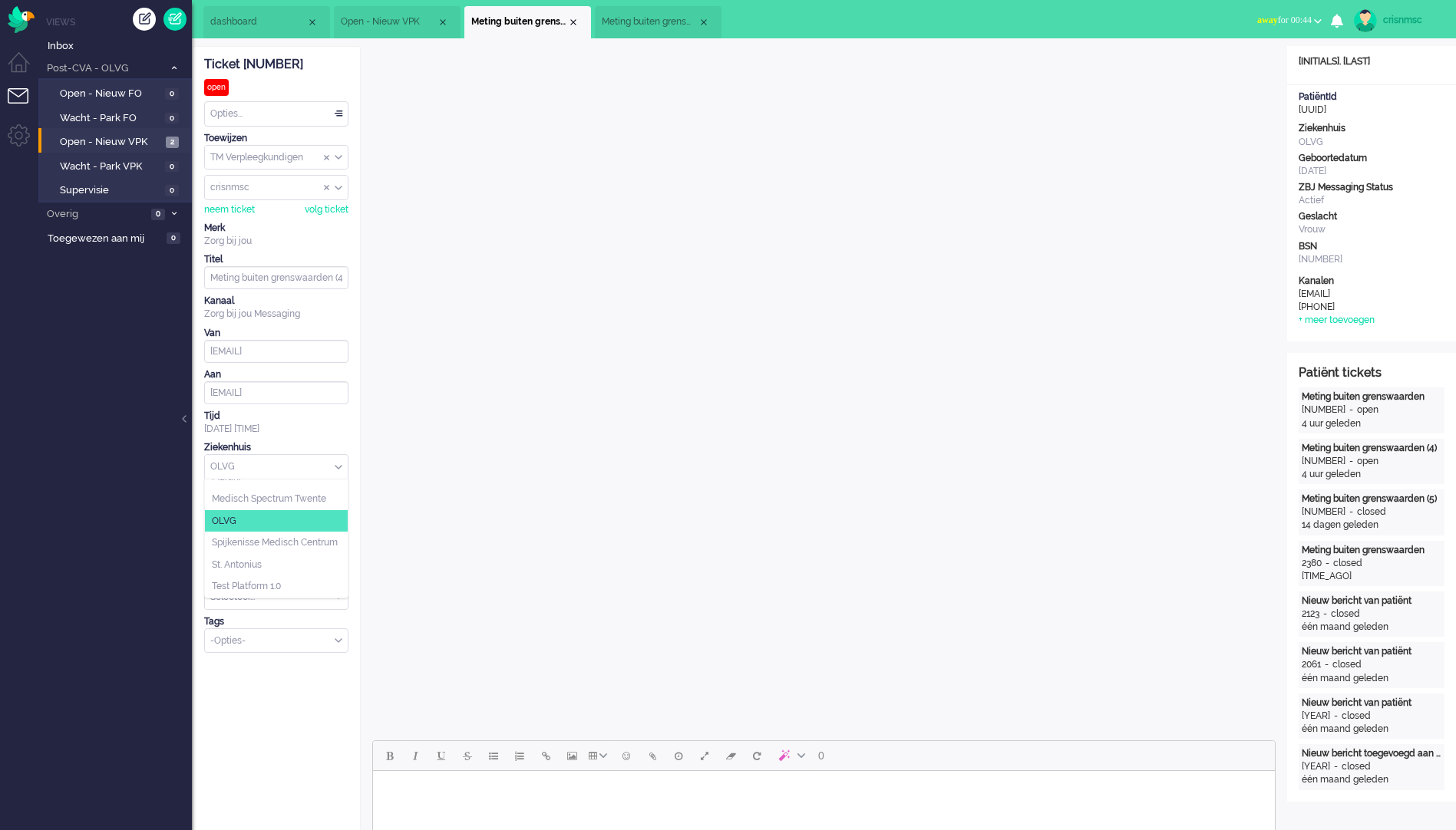 click on "OLVG" at bounding box center [276, 466] 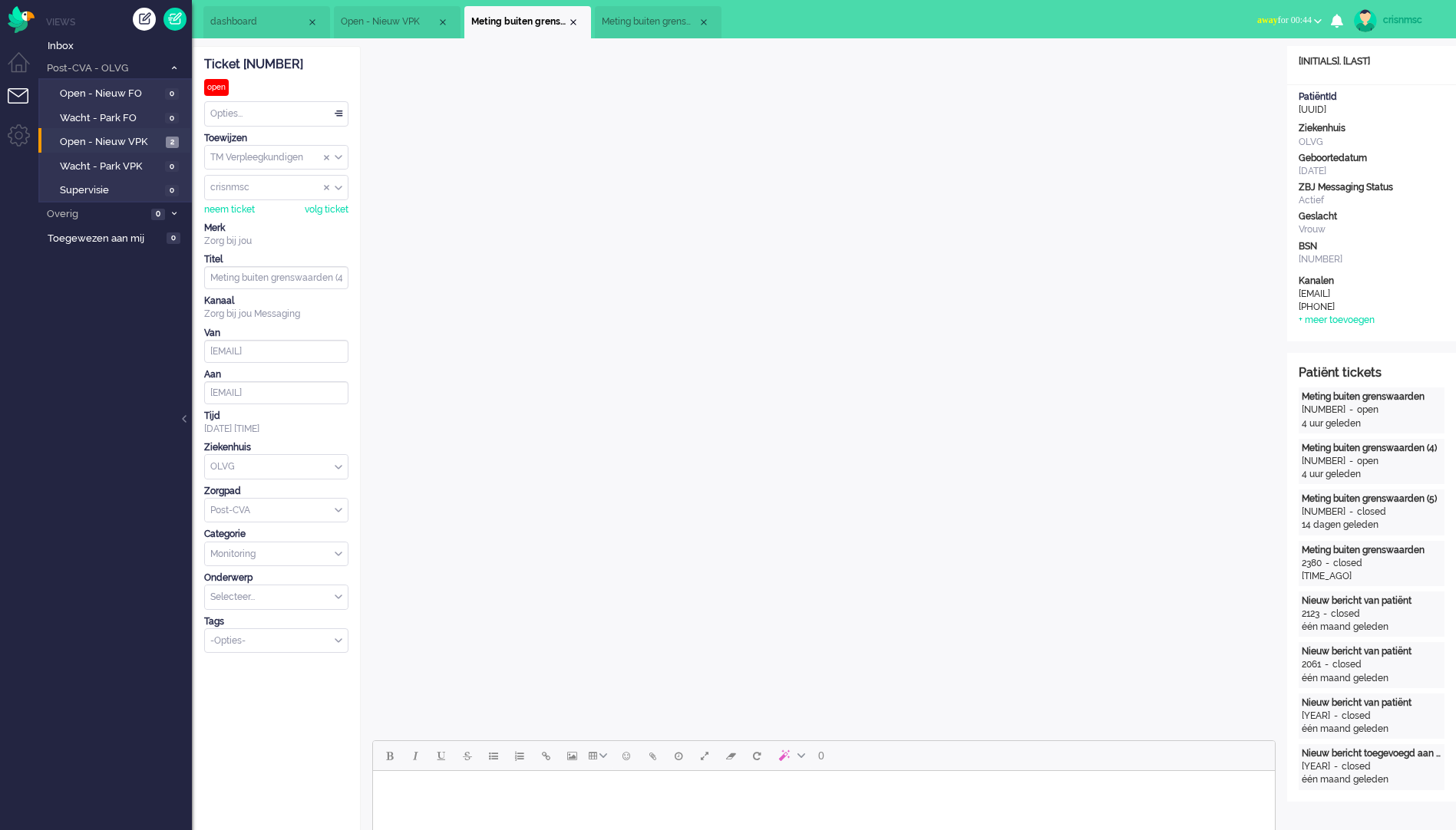 click on "Tijd" at bounding box center [276, 416] 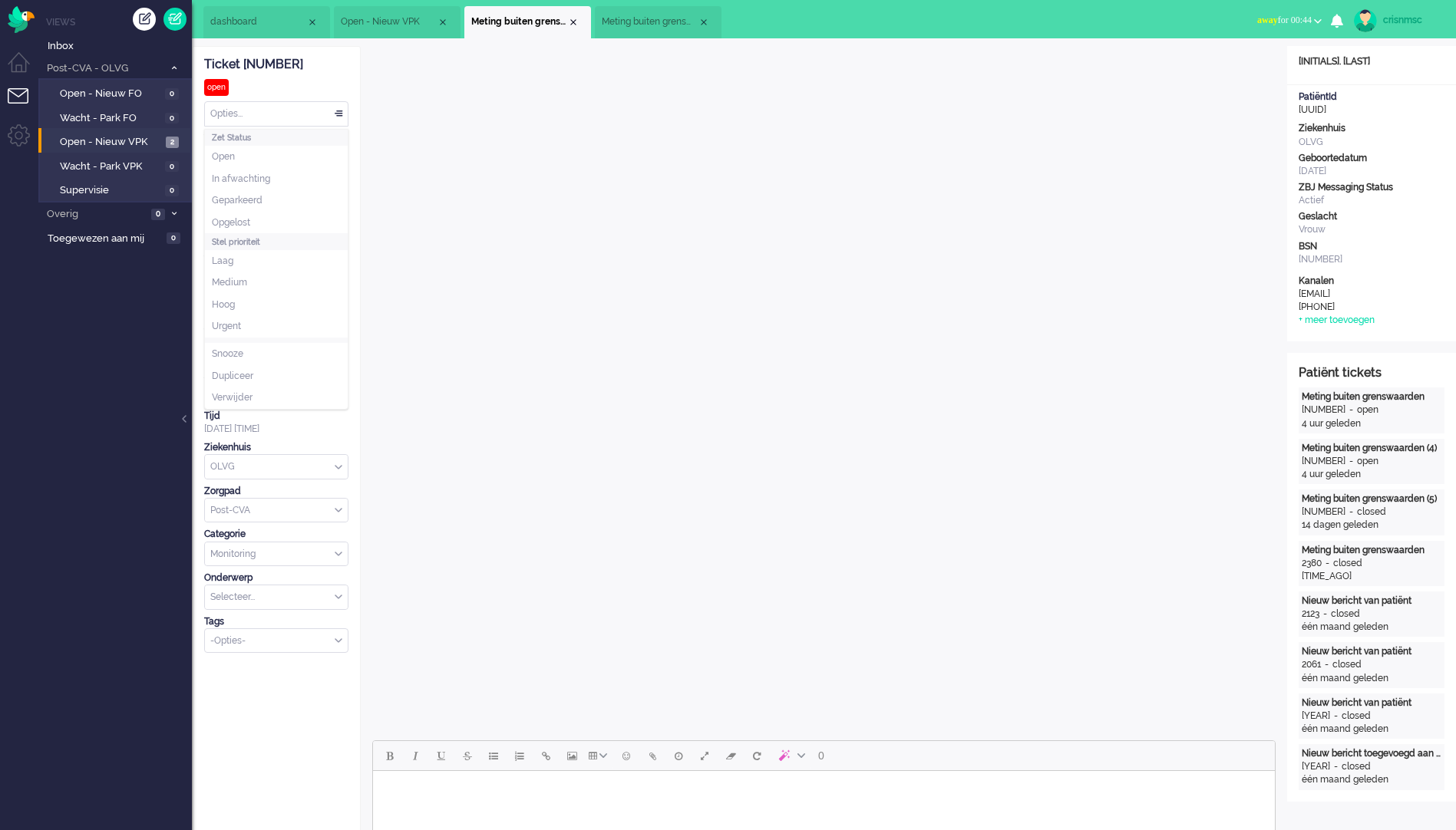 click on "Opties..." at bounding box center [276, 114] 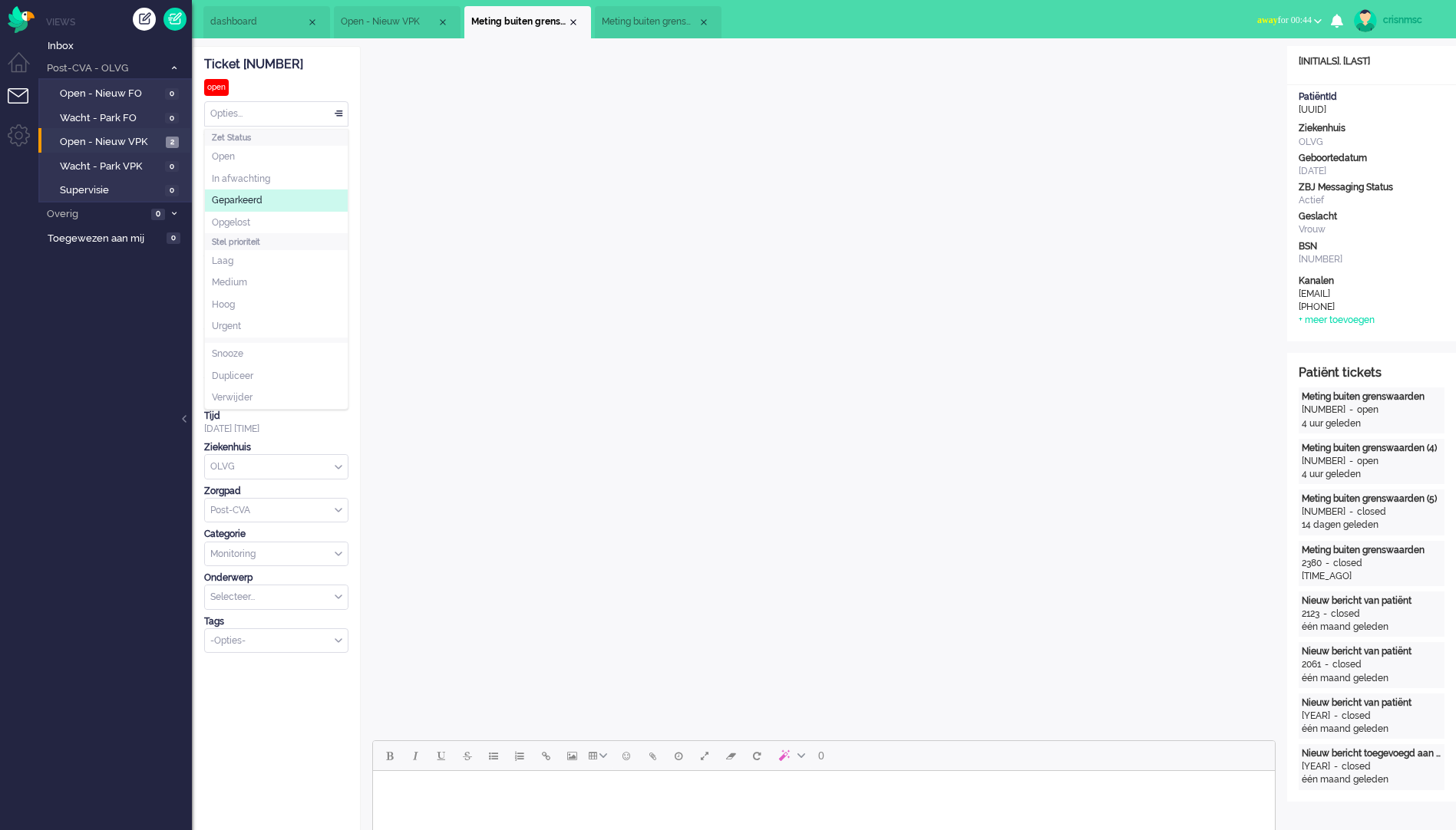 click on "Geparkeerd" 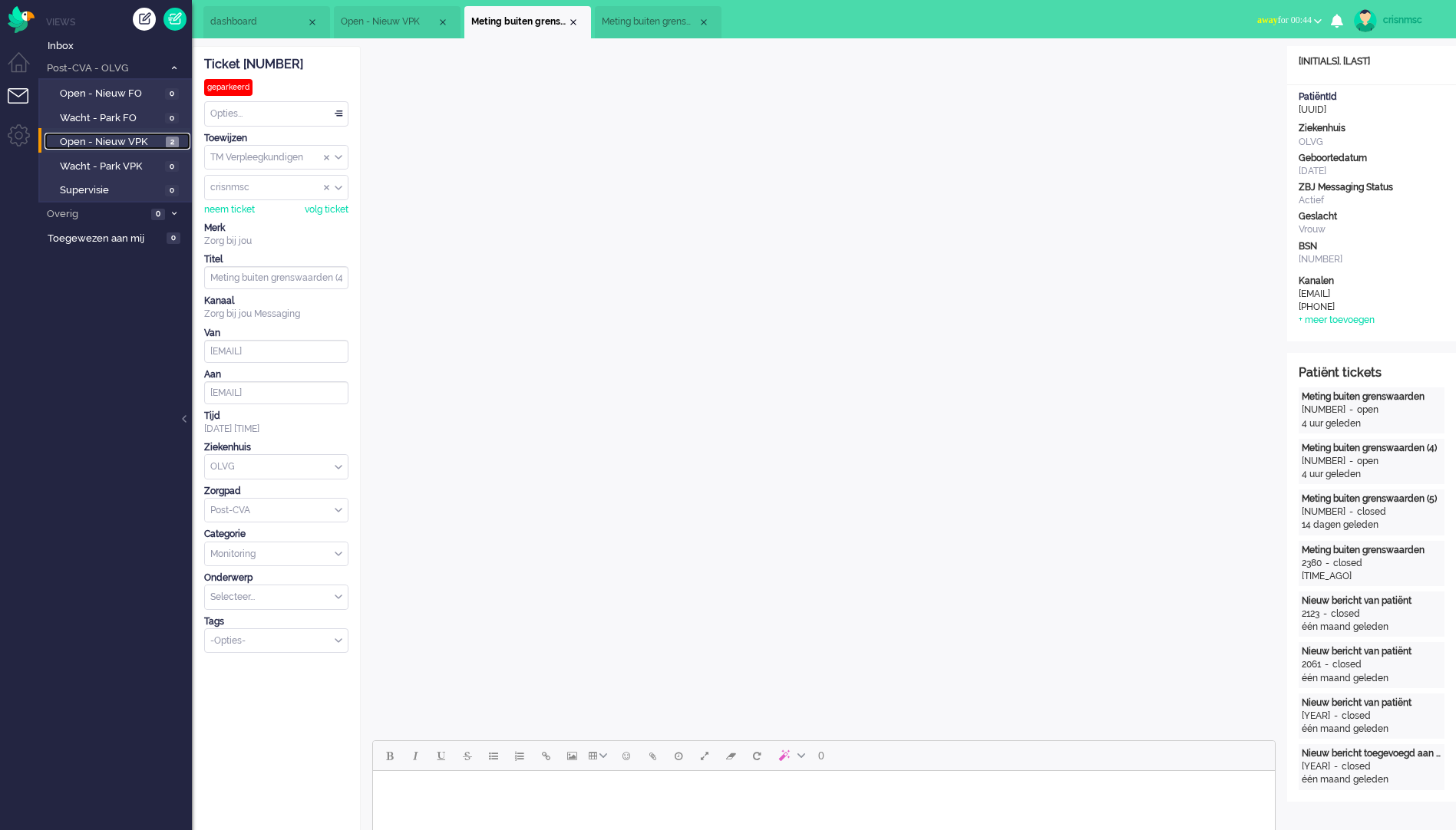 click on "Open - Nieuw VPK" at bounding box center (111, 142) 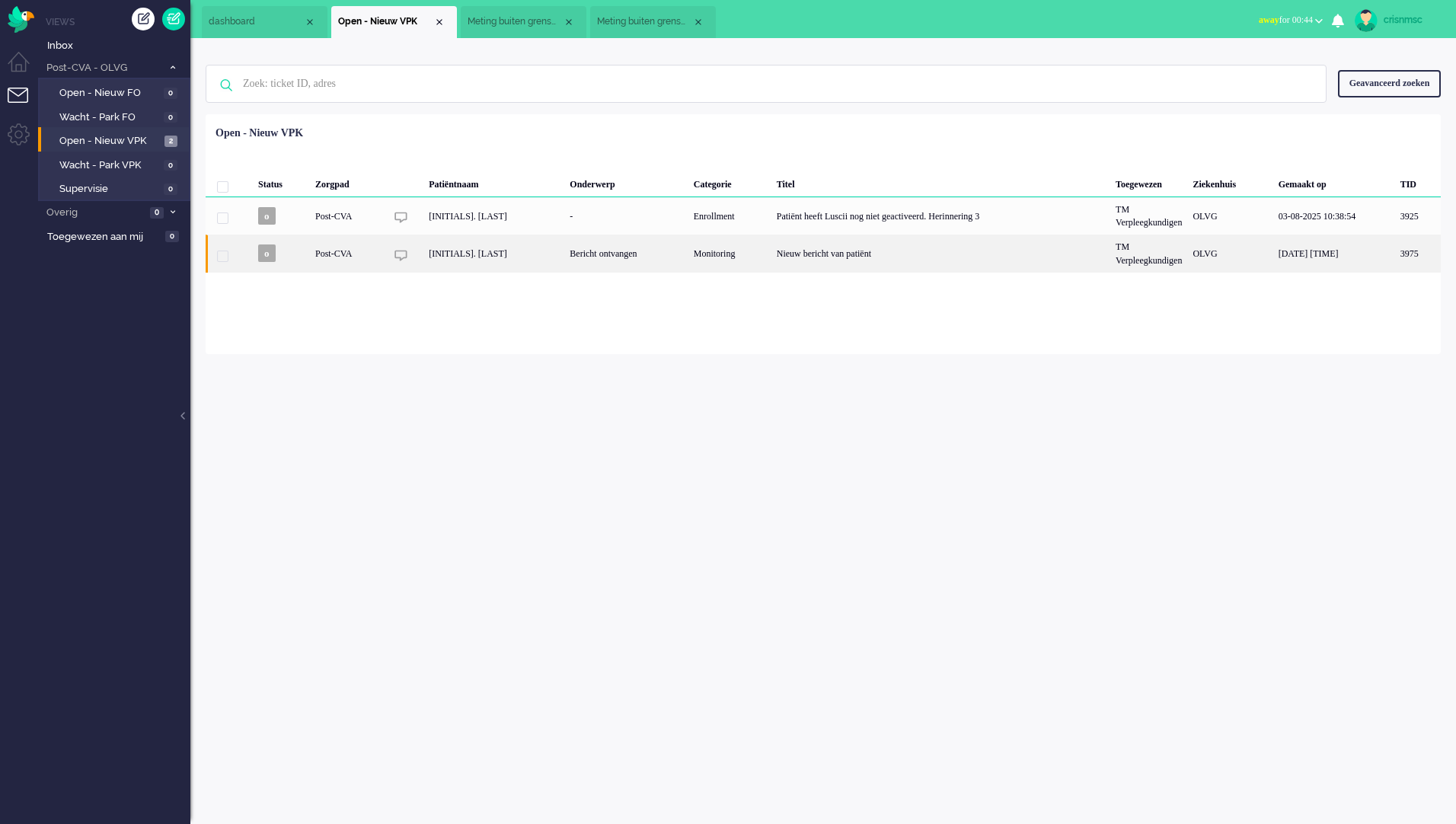 click on "Nieuw bericht van patiënt" 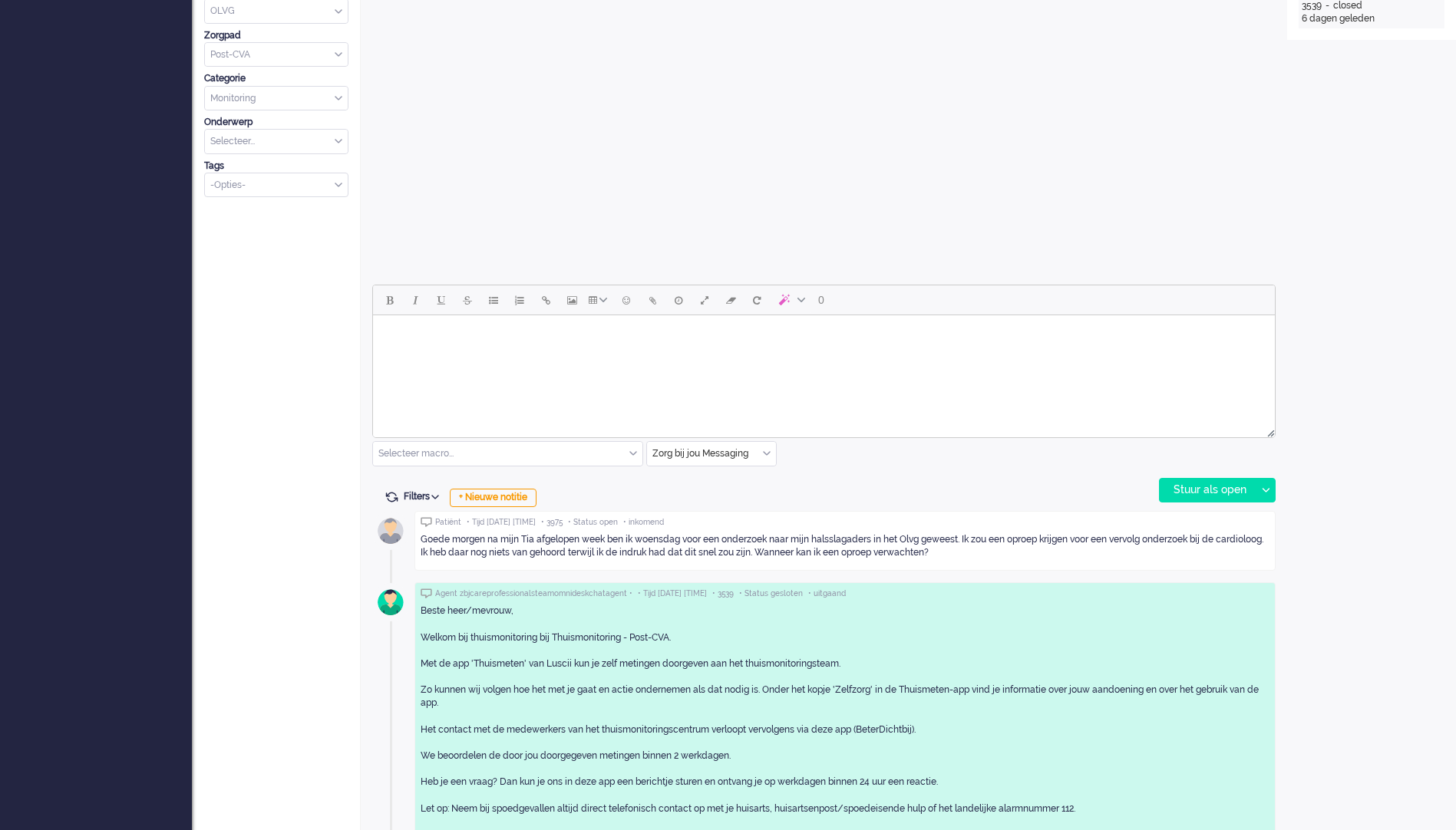 scroll, scrollTop: 460, scrollLeft: 0, axis: vertical 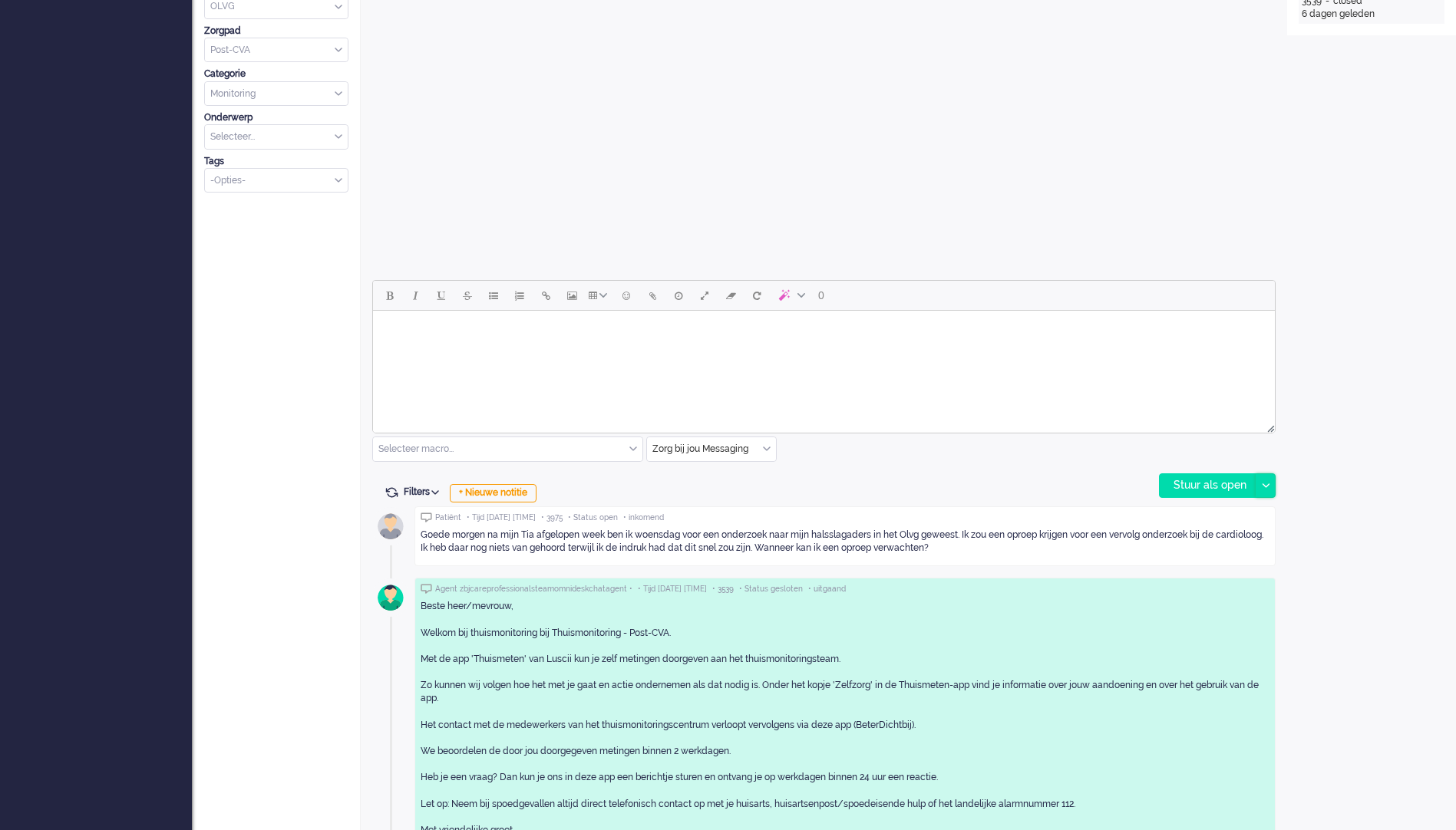 click at bounding box center (1266, 486) 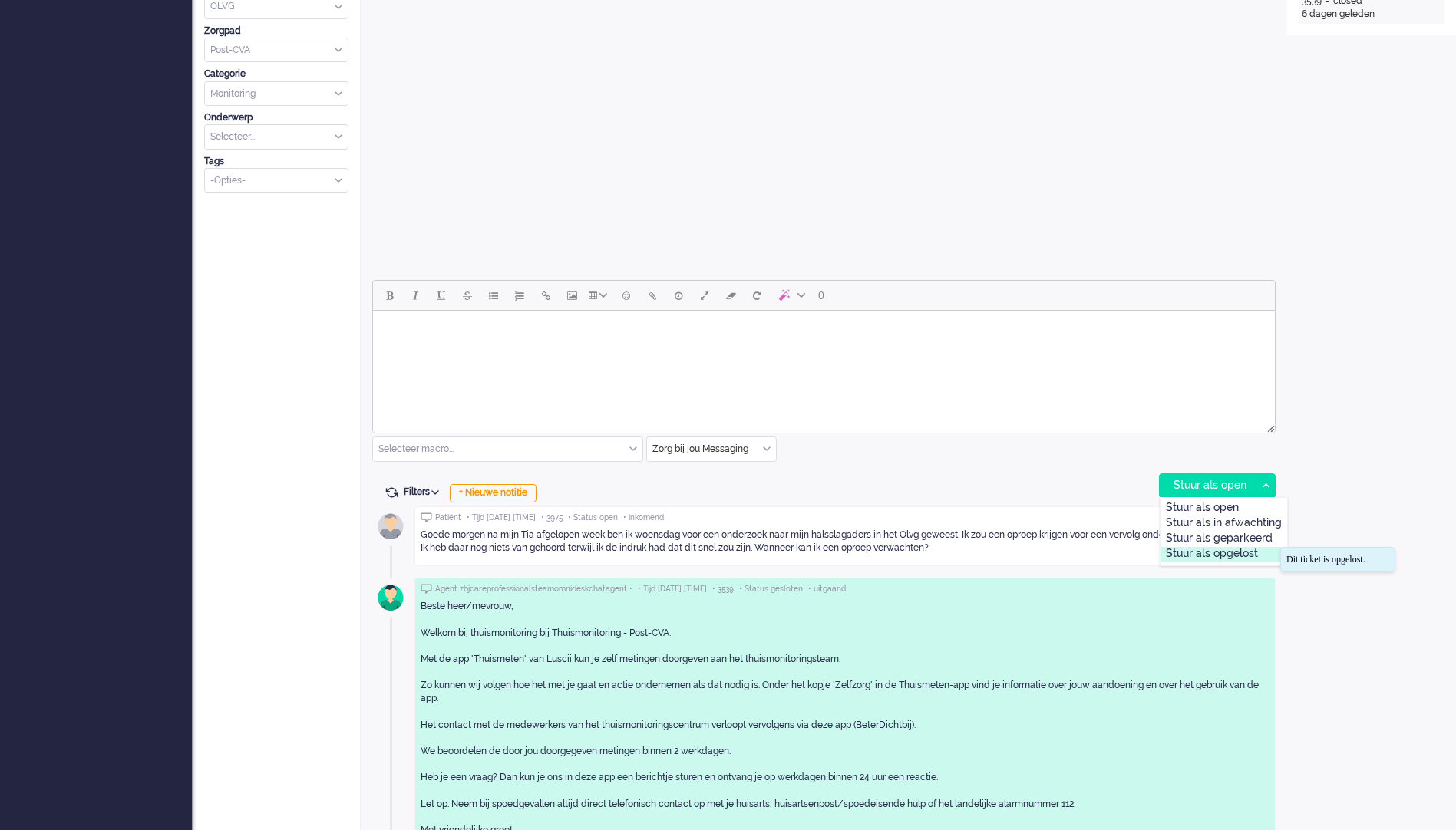 click on "Stuur als opgelost" at bounding box center [1223, 555] 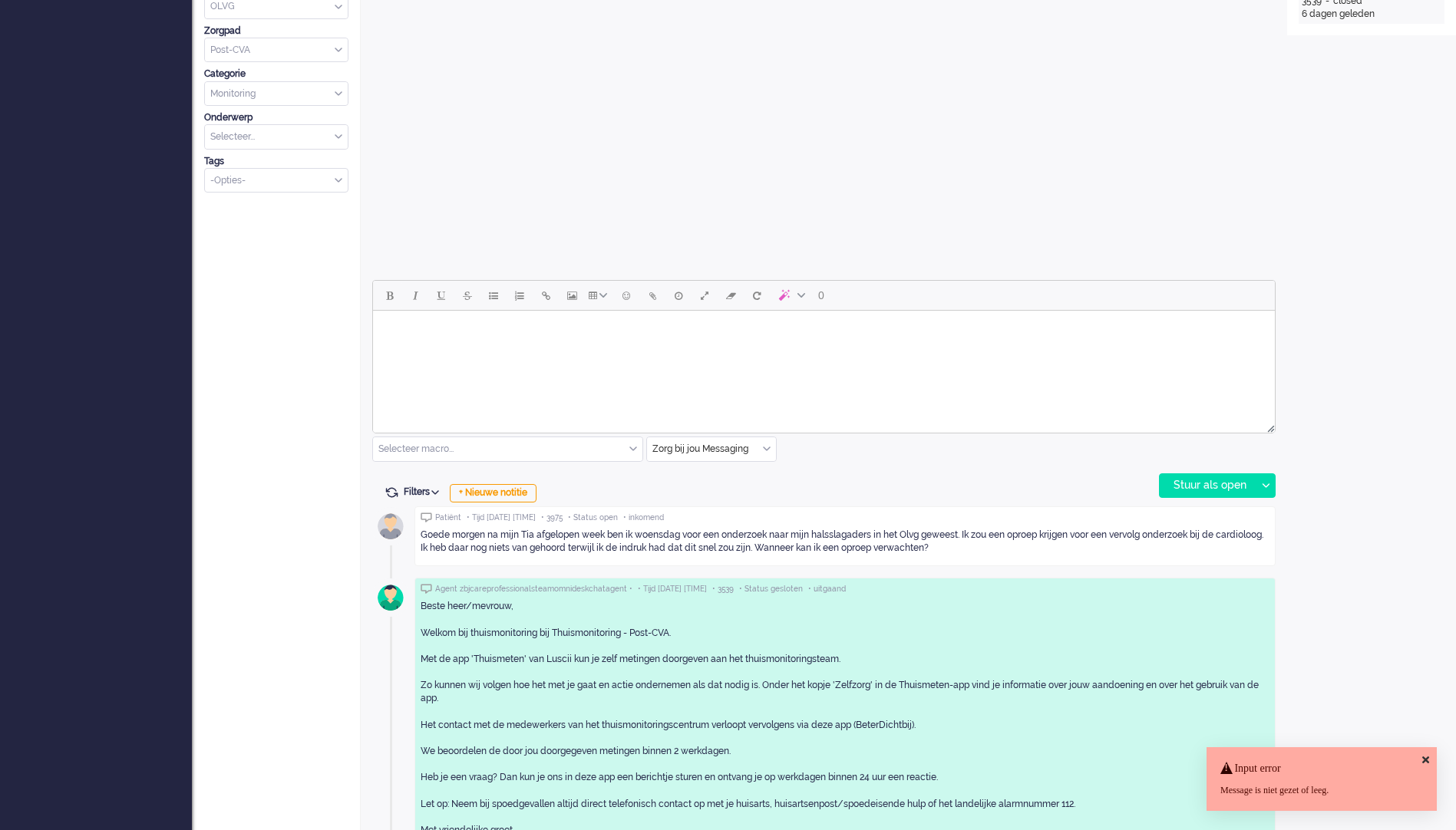 click at bounding box center [824, 330] 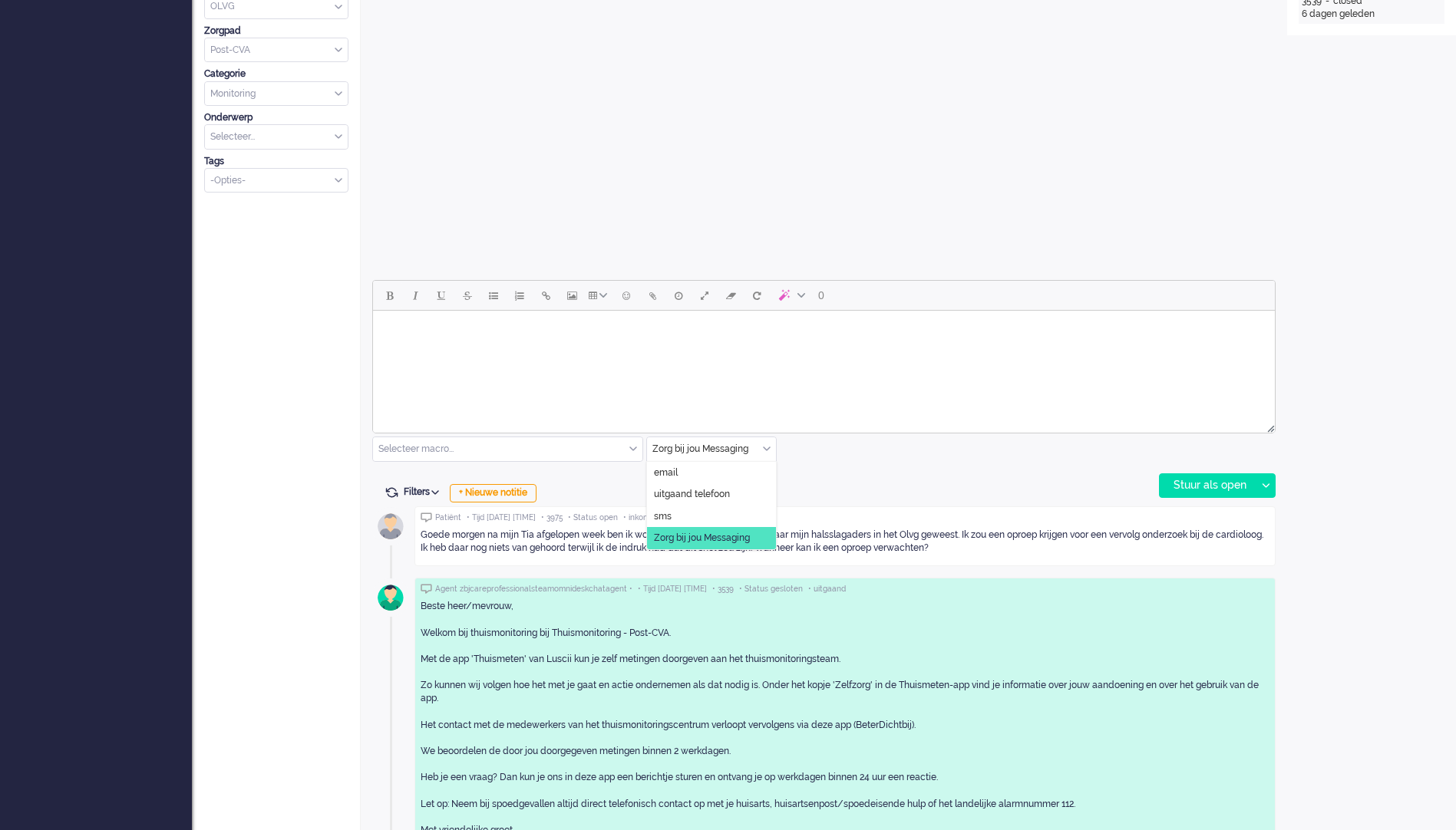 click on "Zorg bij jou Messaging" at bounding box center (711, 449) 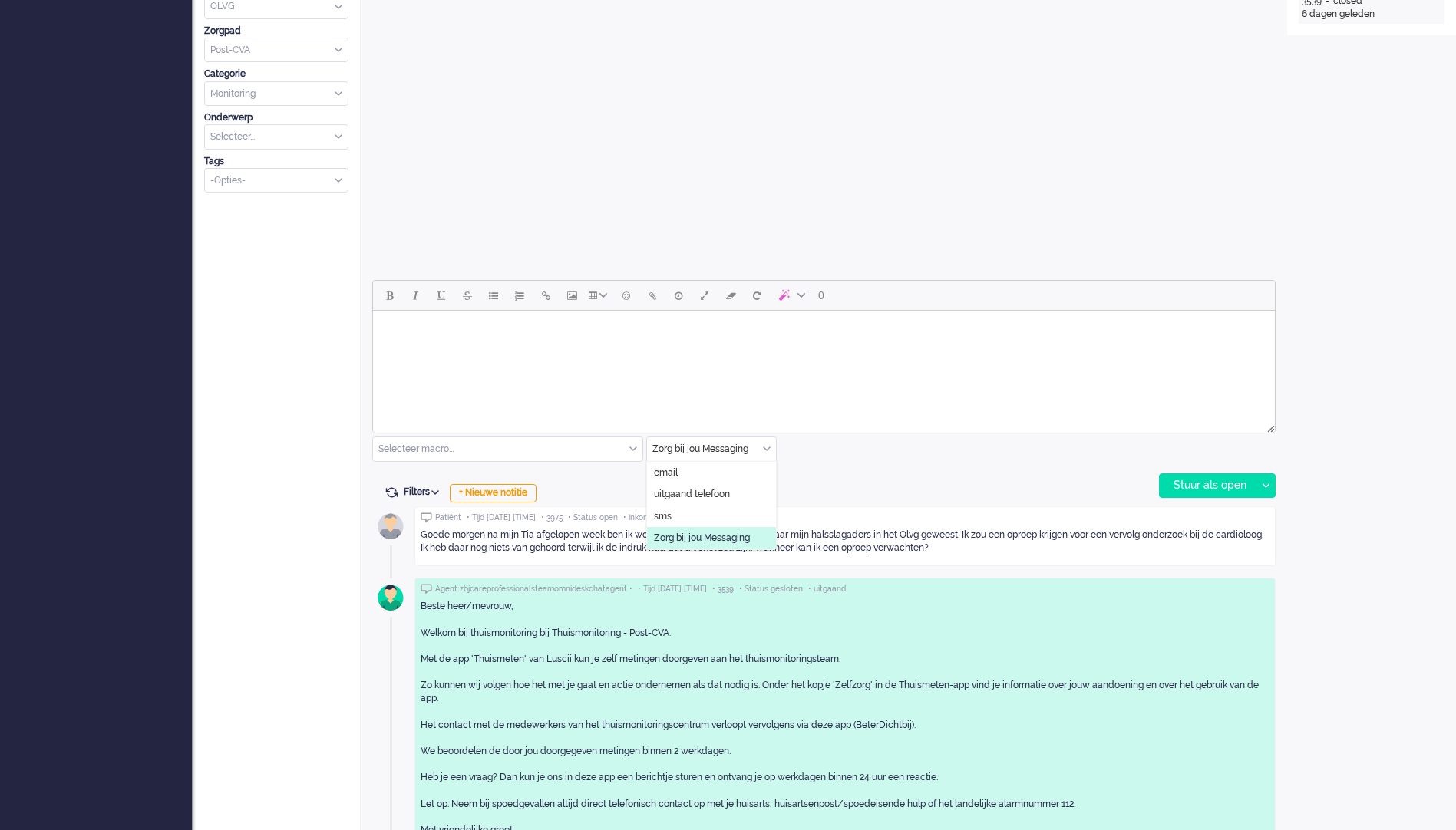 click on "Zorg bij jou Messaging" 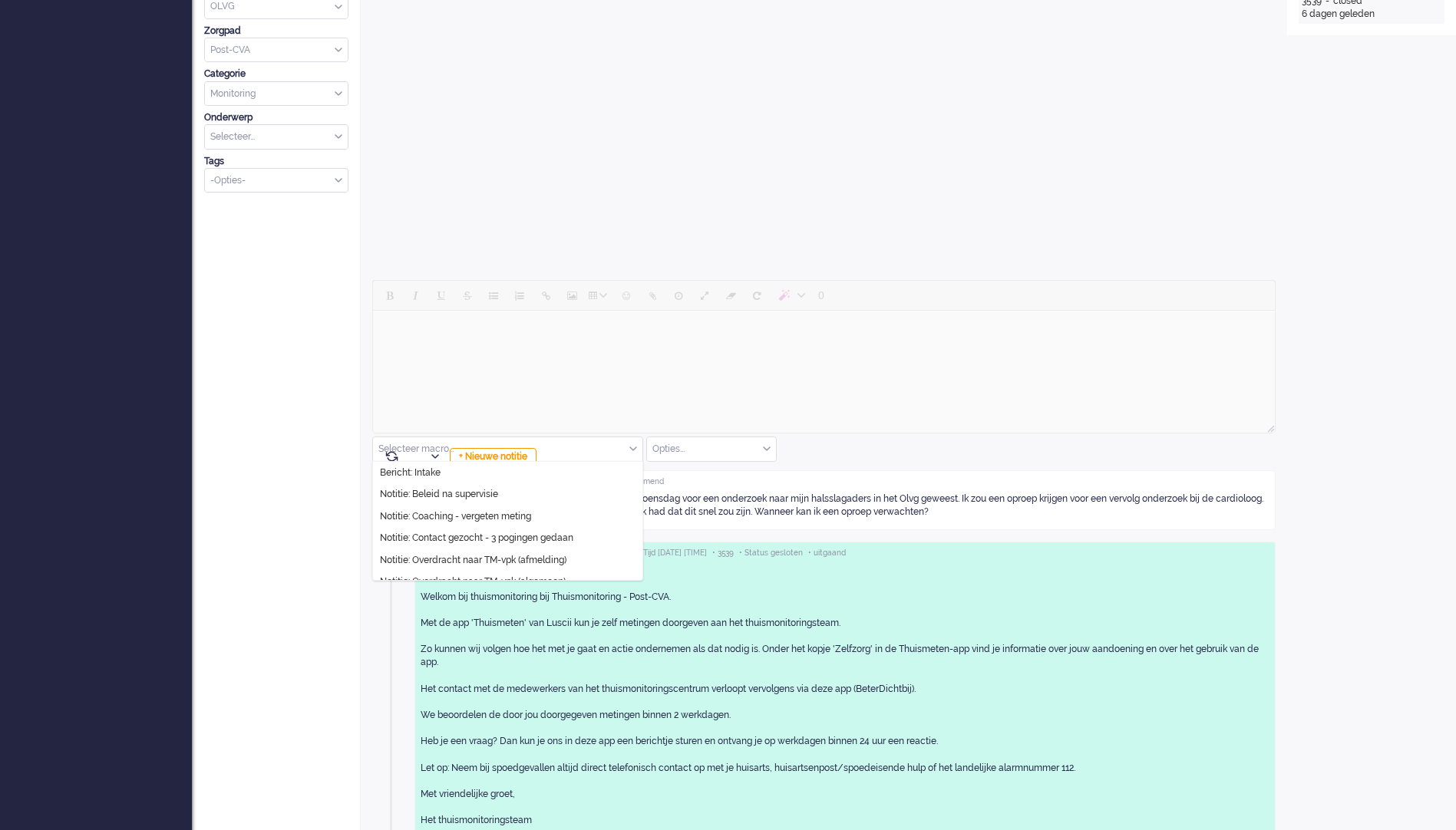 click on "Selecteer macro..." at bounding box center (507, 449) 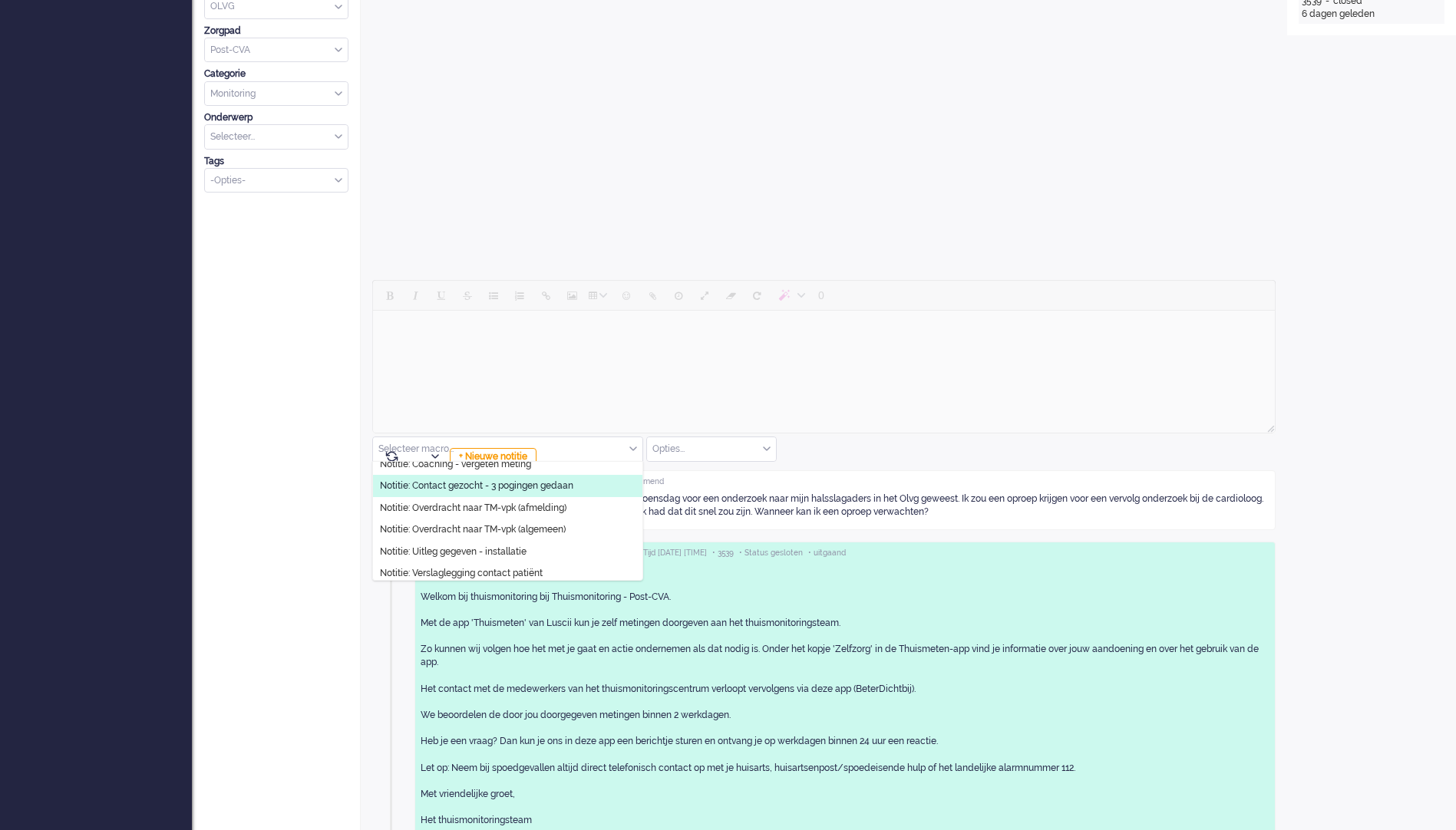 scroll, scrollTop: 78, scrollLeft: 0, axis: vertical 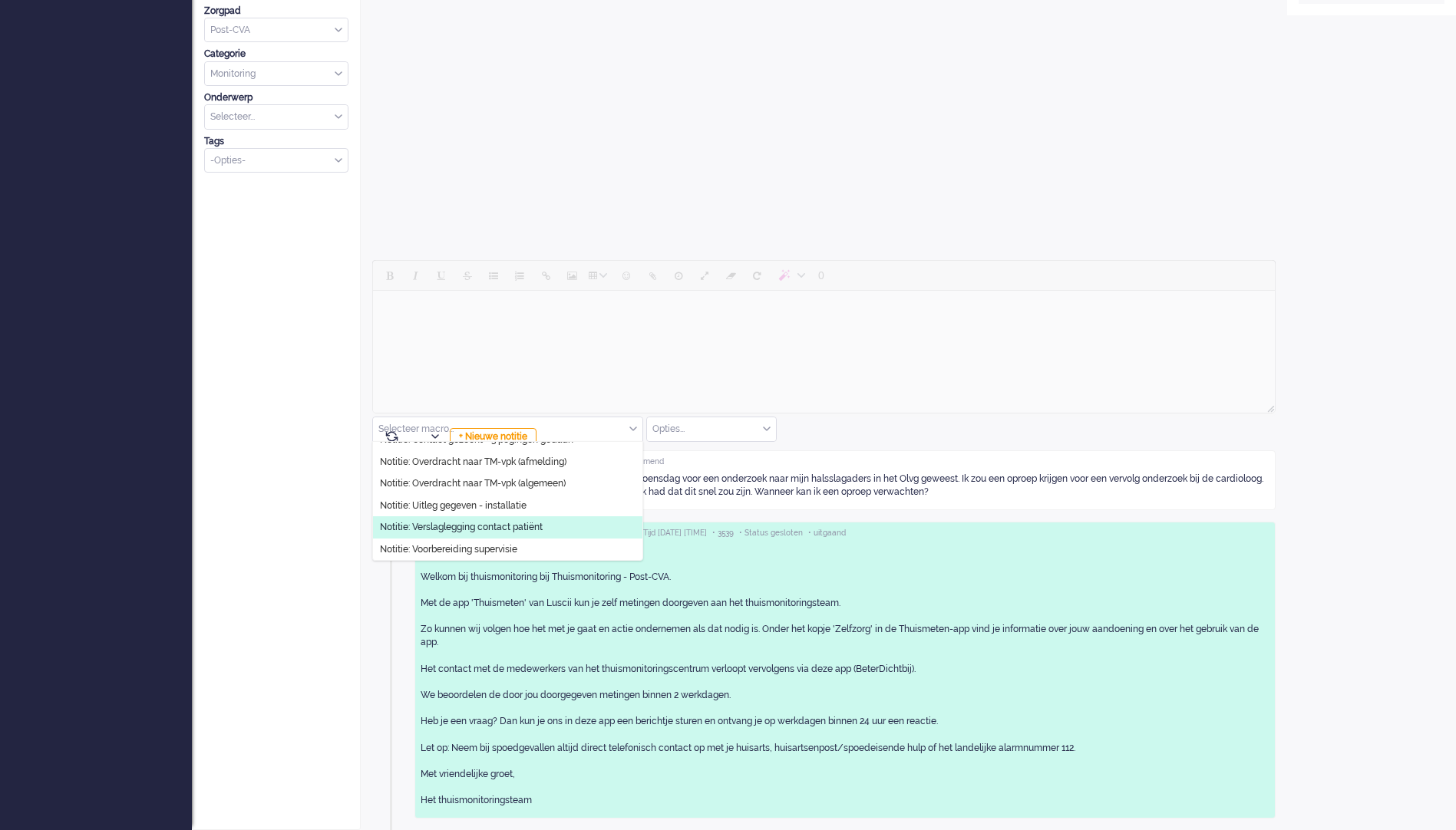 click on "Notitie: Verslaglegging contact patiënt" 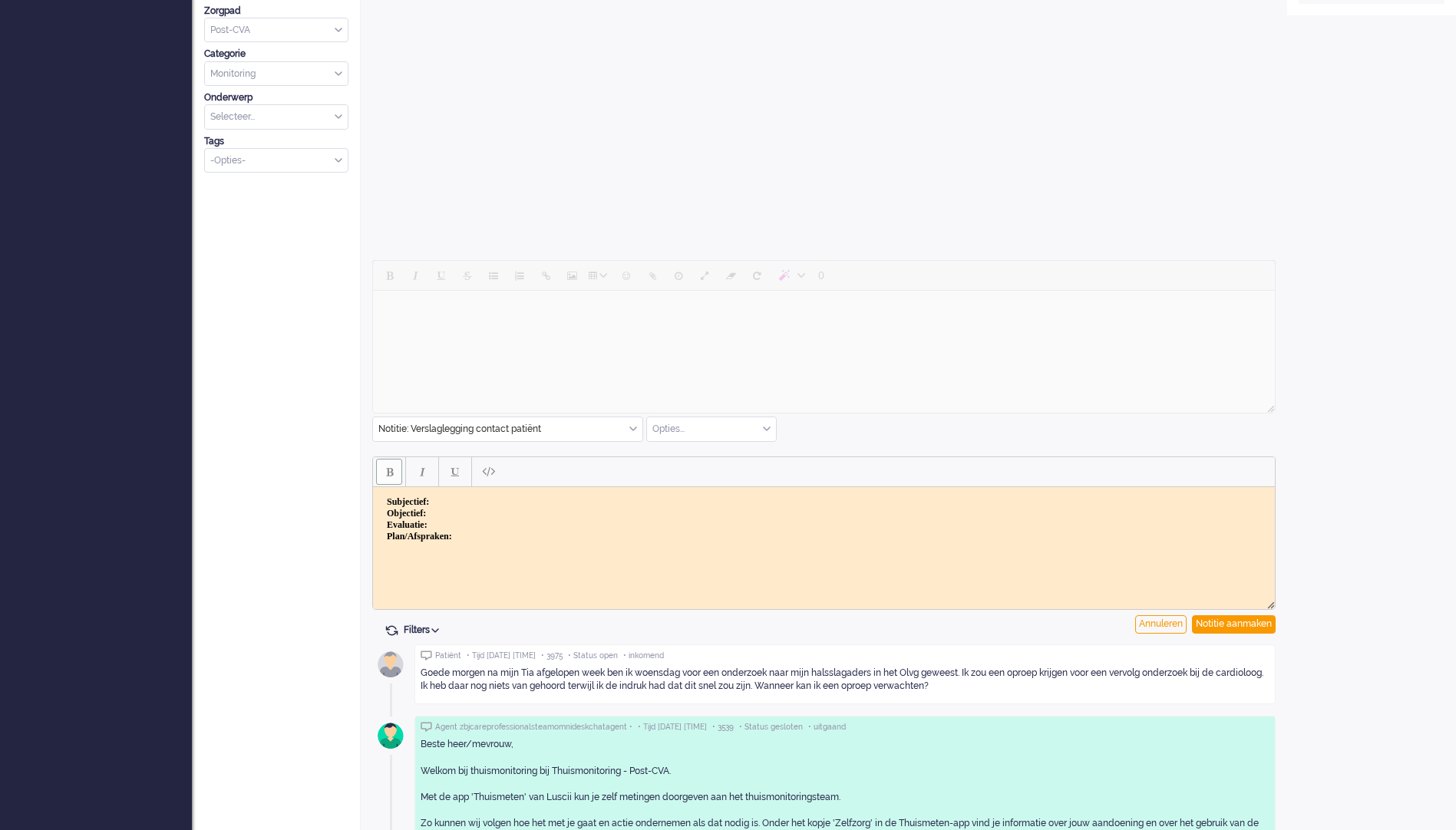 scroll, scrollTop: 0, scrollLeft: 0, axis: both 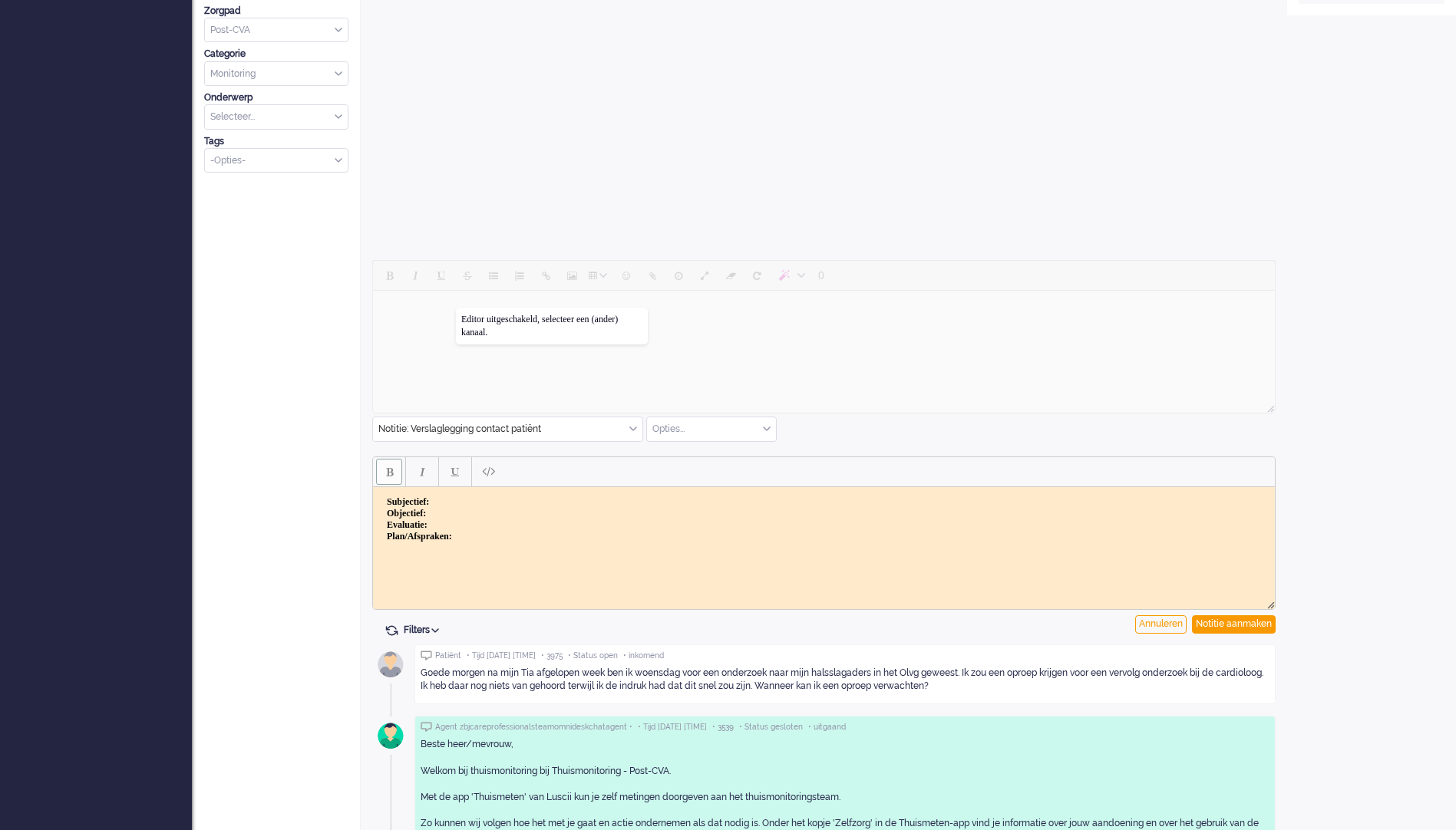 click at bounding box center [824, 338] 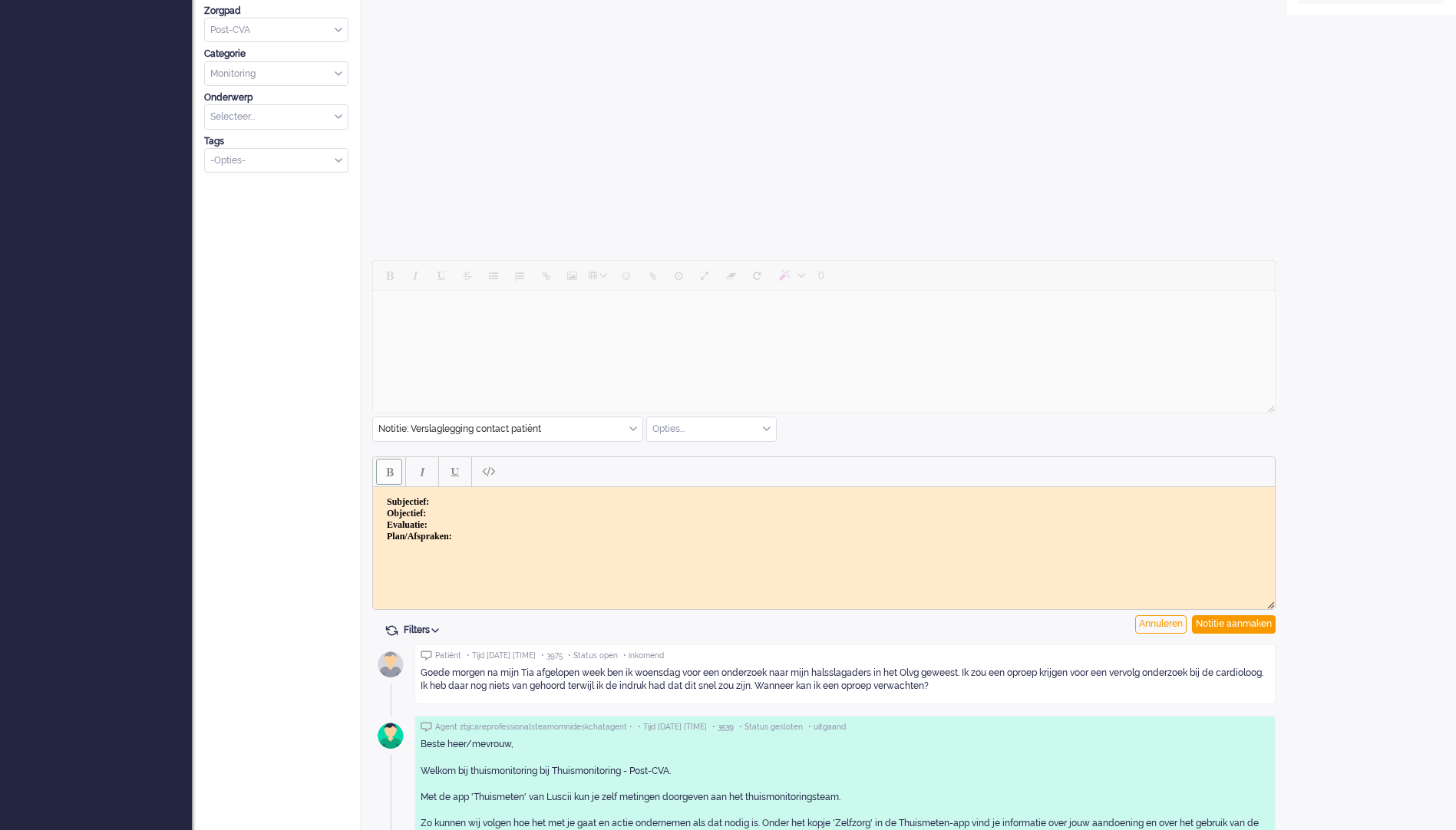 click at bounding box center [824, 338] 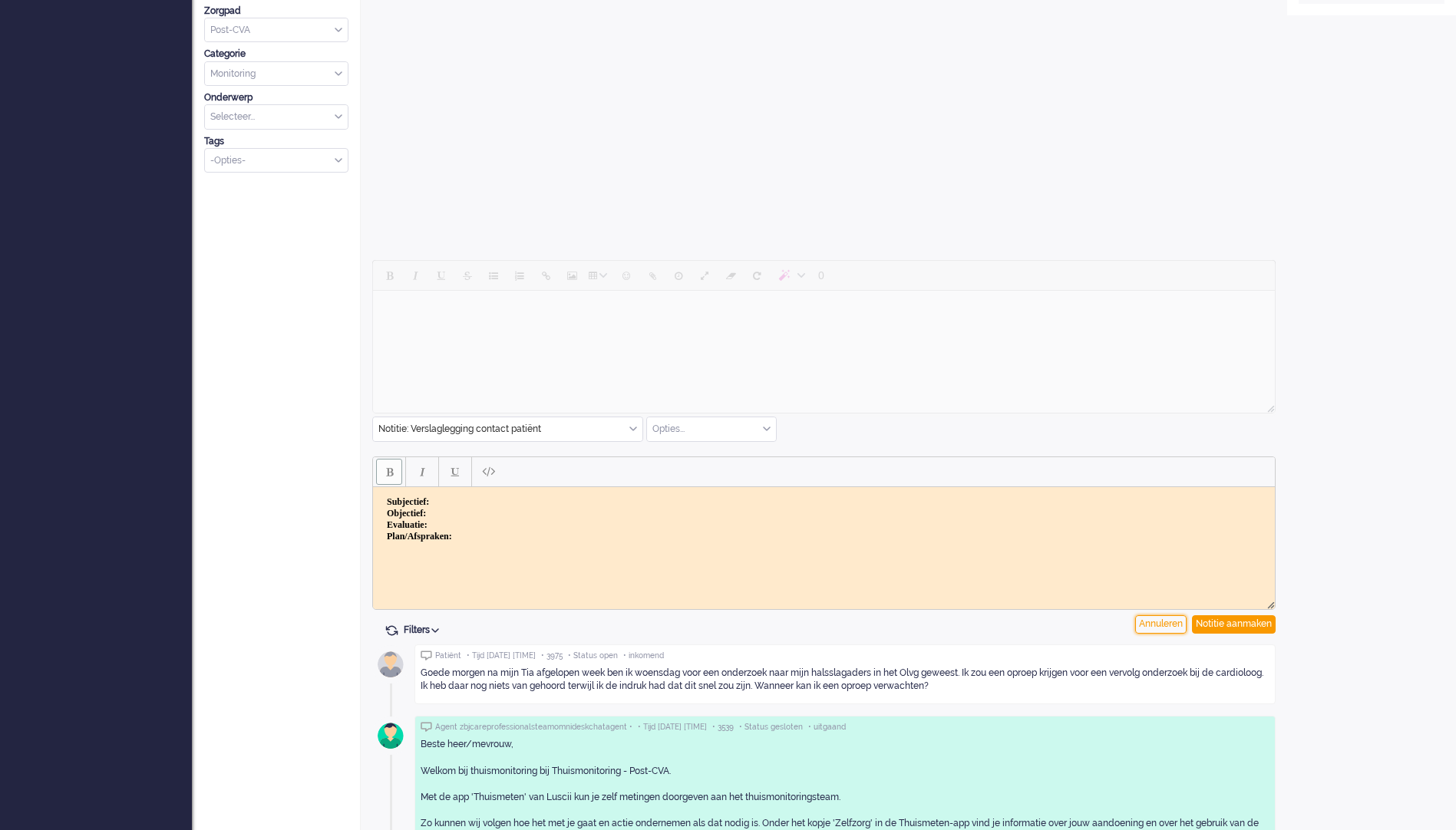 click on "Annuleren" at bounding box center (1161, 624) 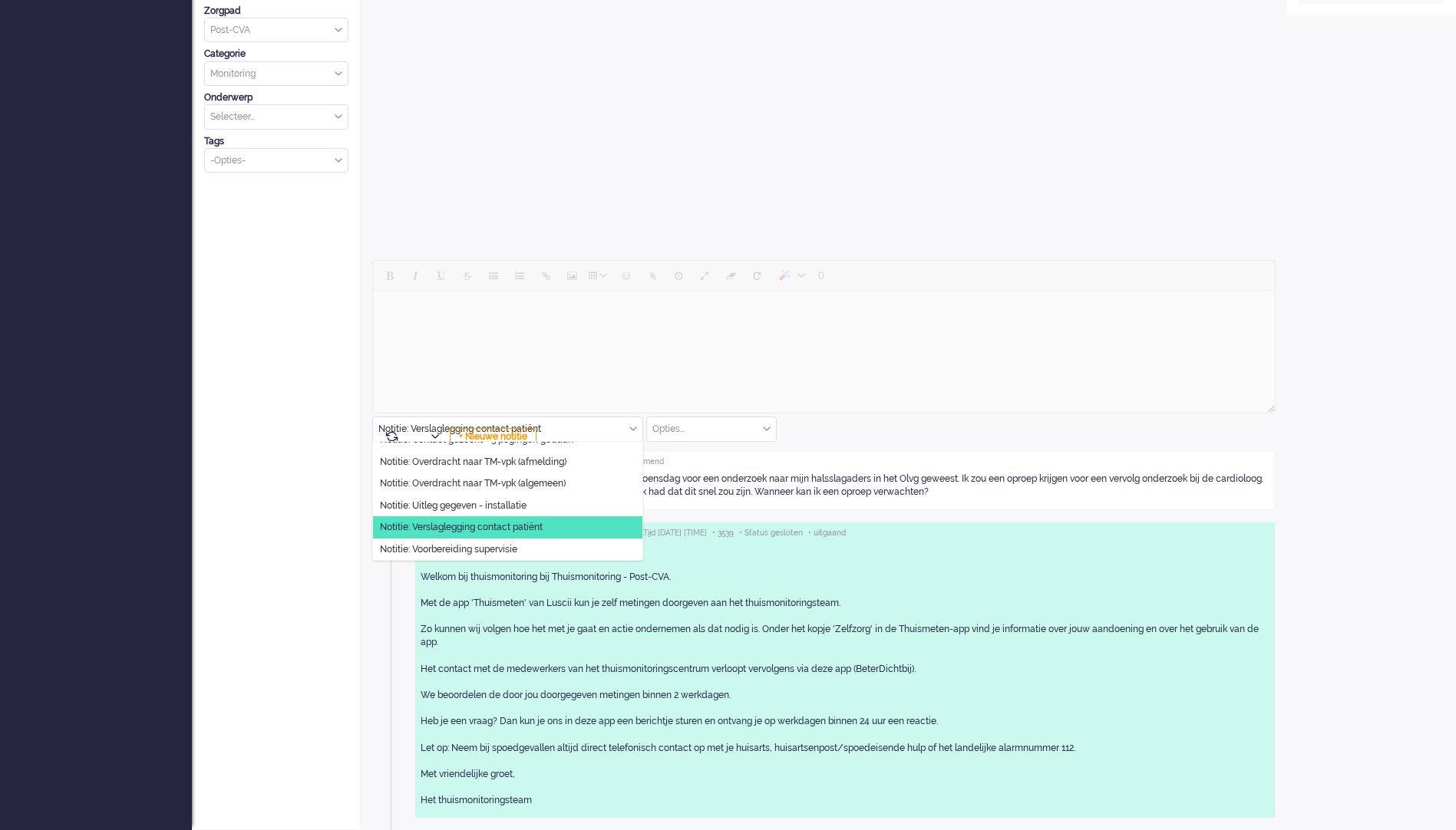 click on "Notitie: Verslaglegging contact patiënt" at bounding box center [507, 429] 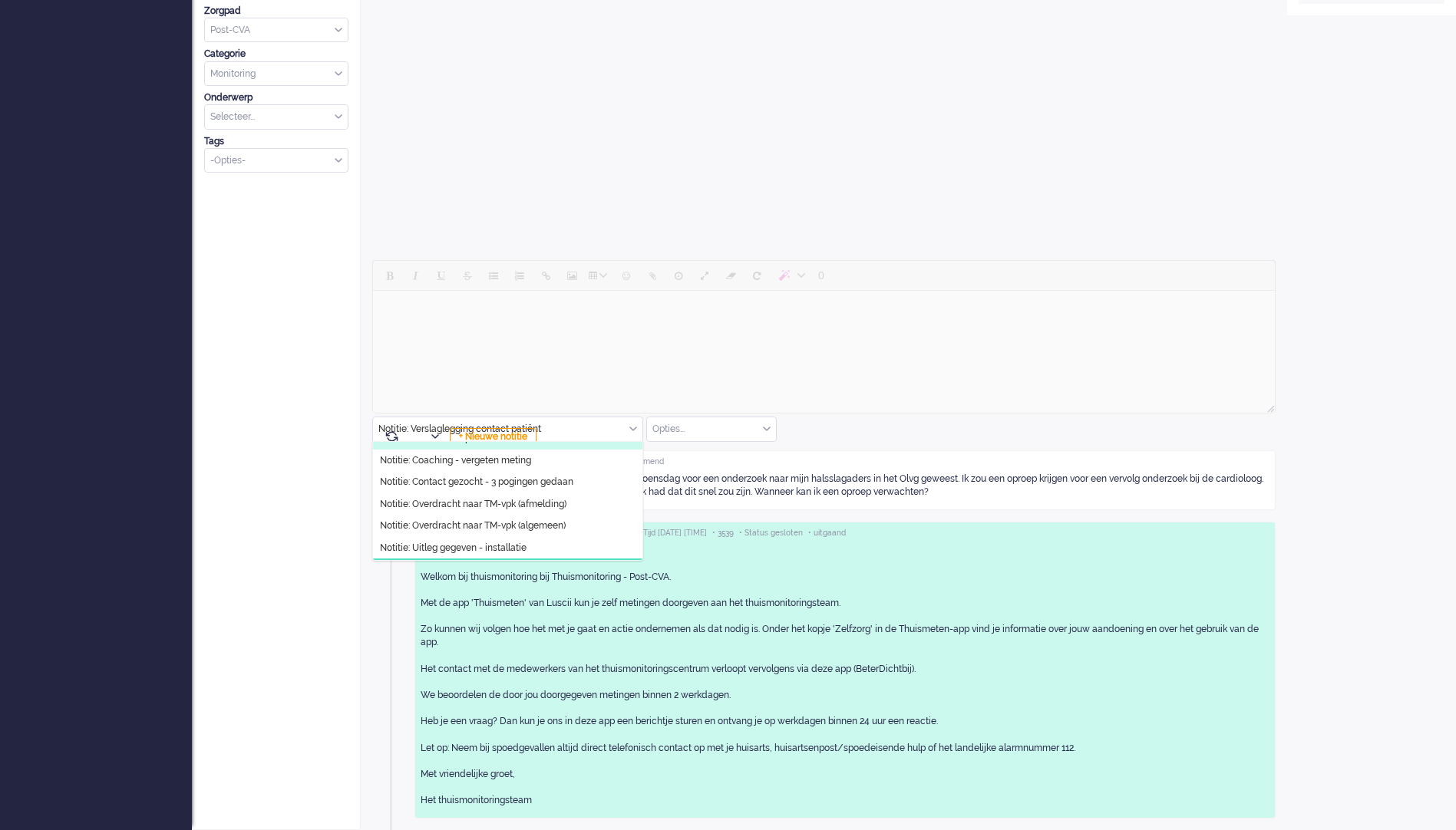 scroll, scrollTop: 0, scrollLeft: 0, axis: both 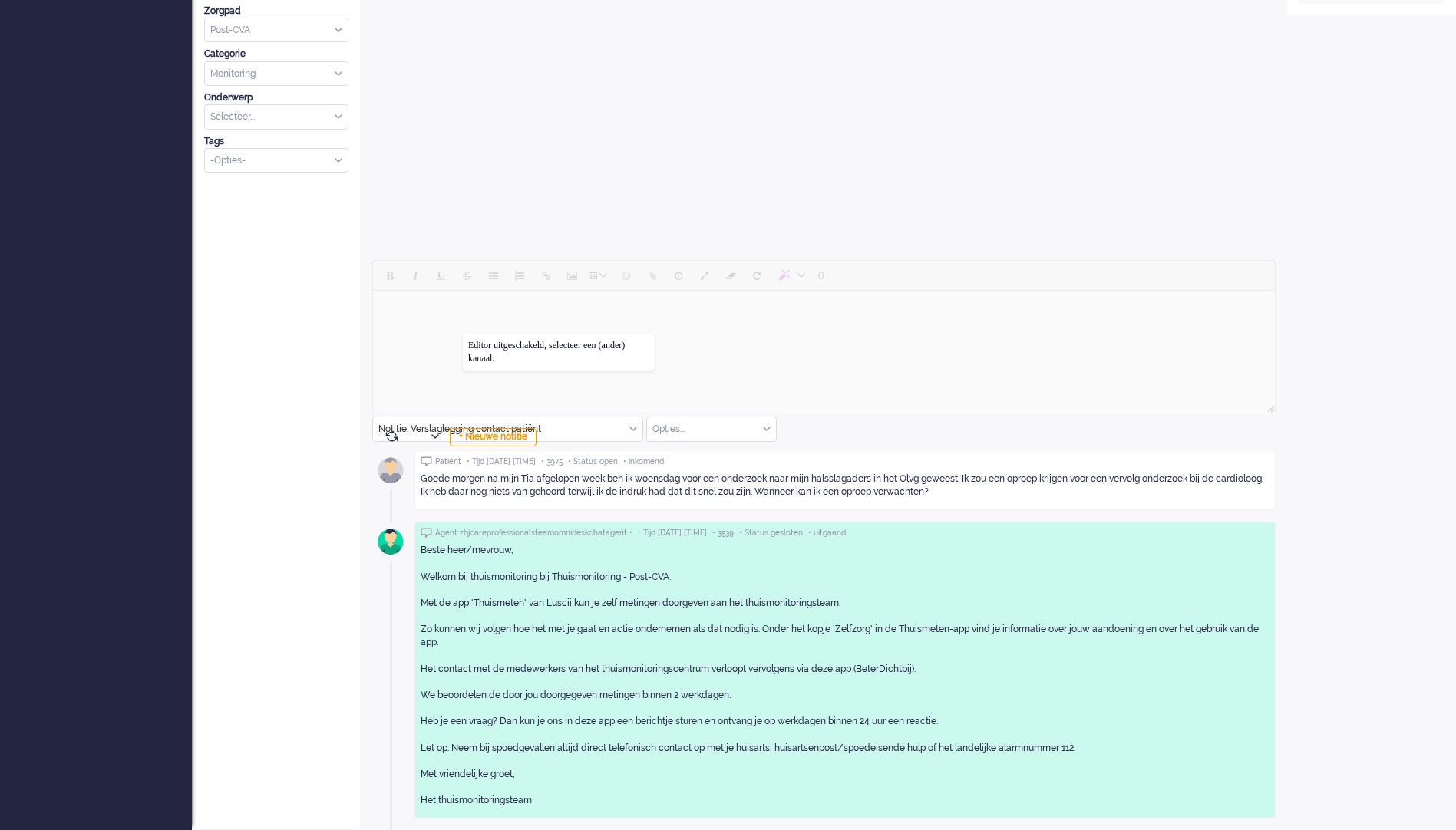 click at bounding box center [824, 338] 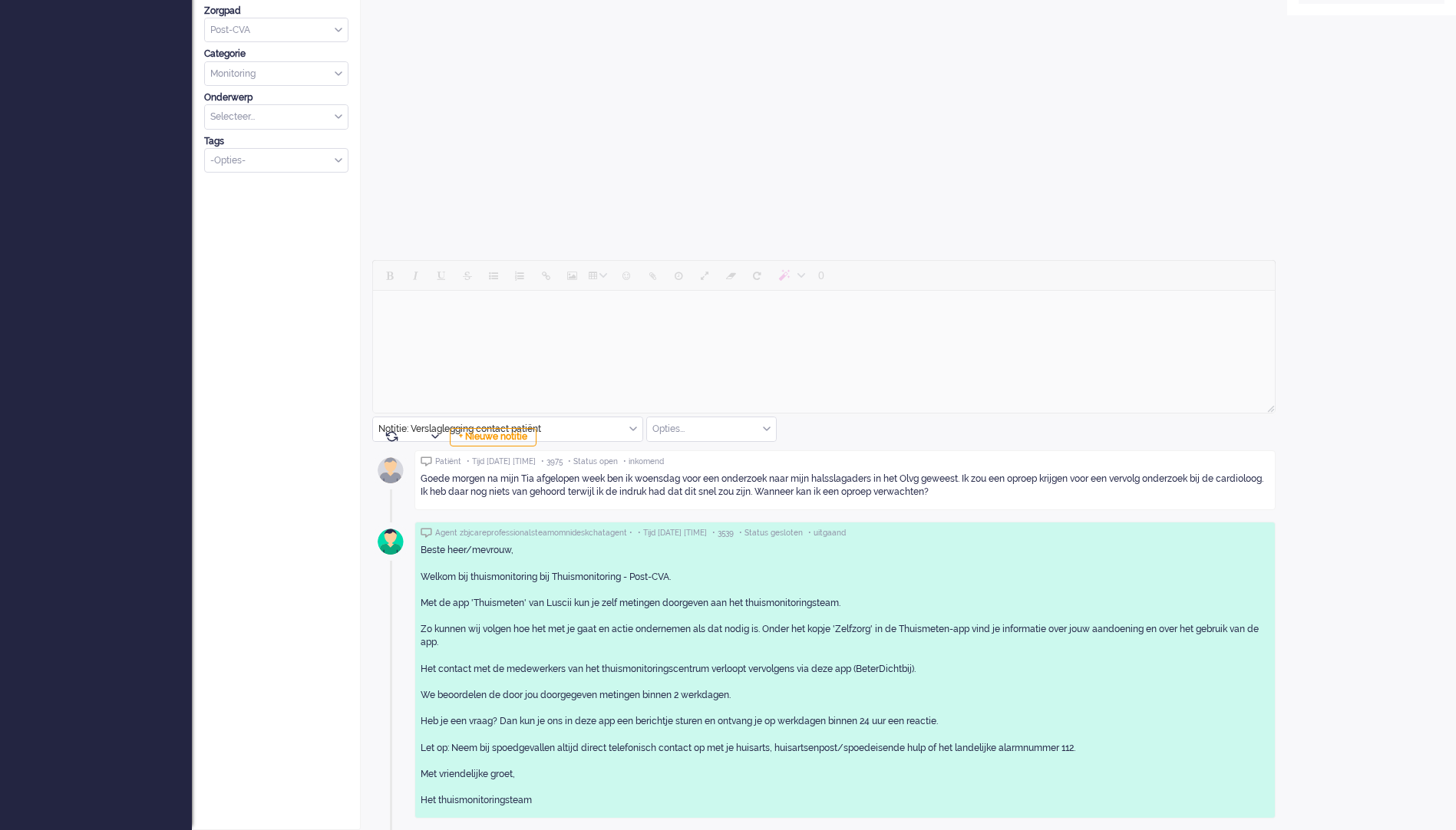 click at bounding box center [824, 338] 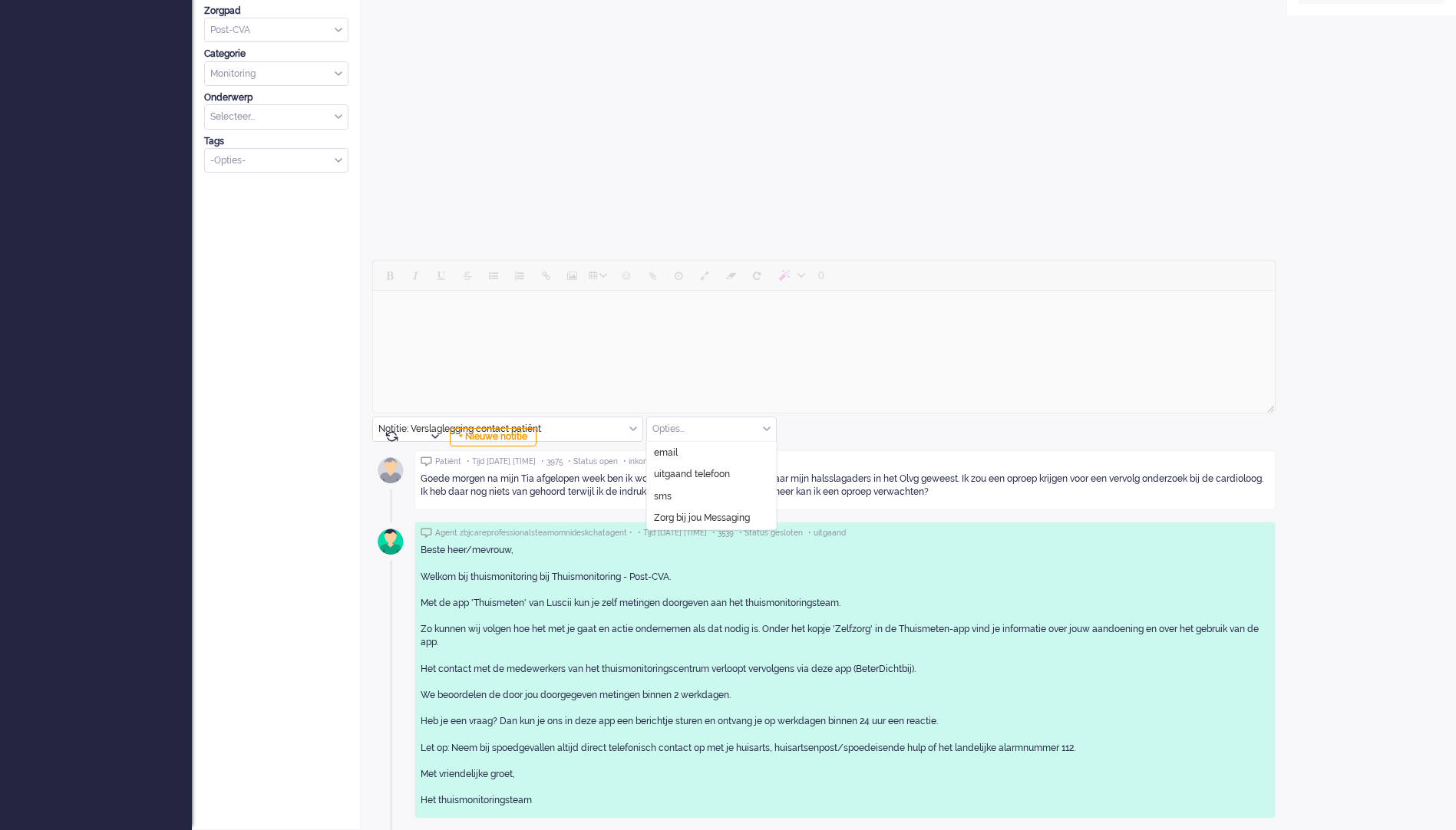 click on "Opties..." at bounding box center [711, 429] 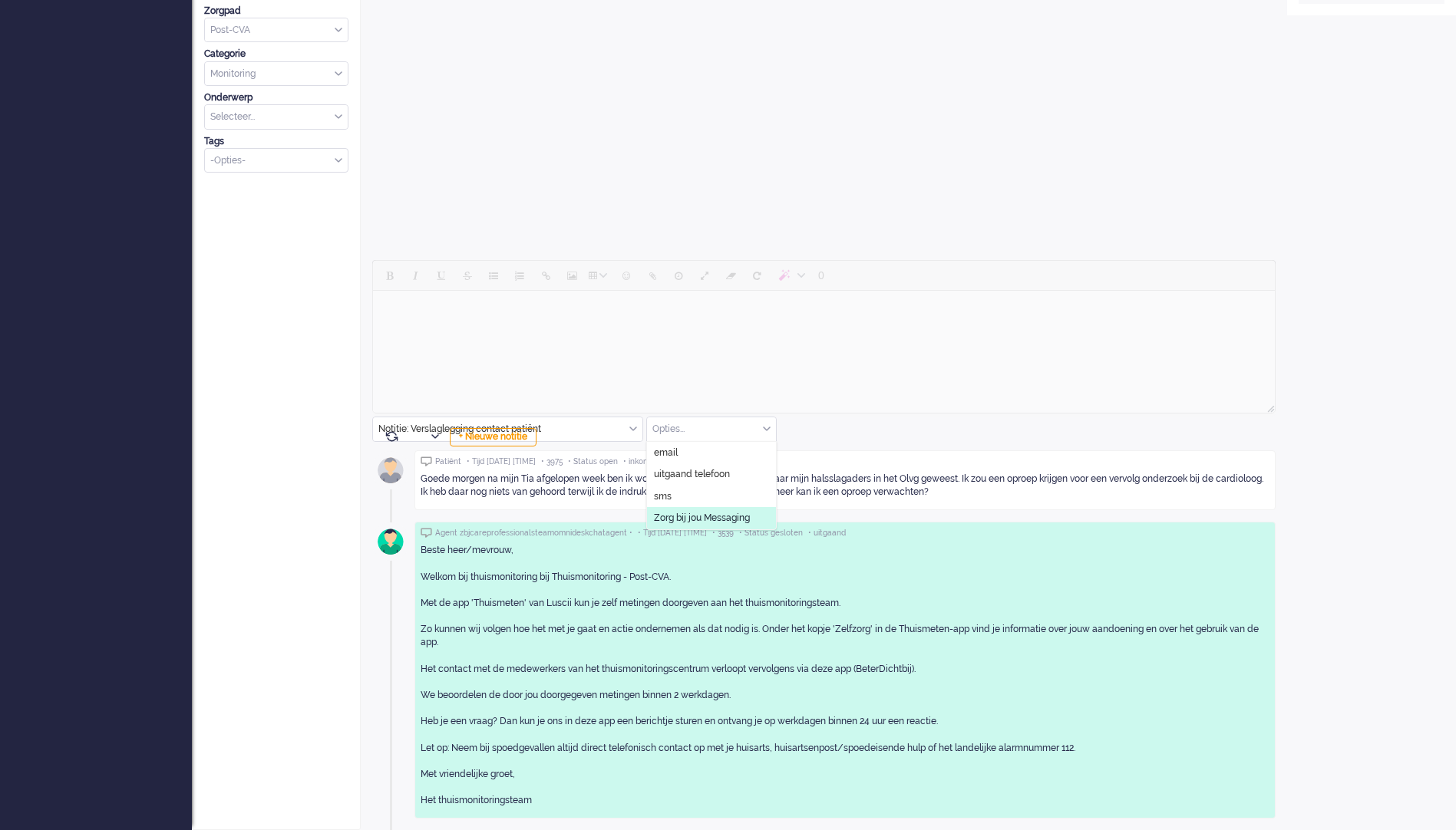 click on "Zorg bij jou Messaging" 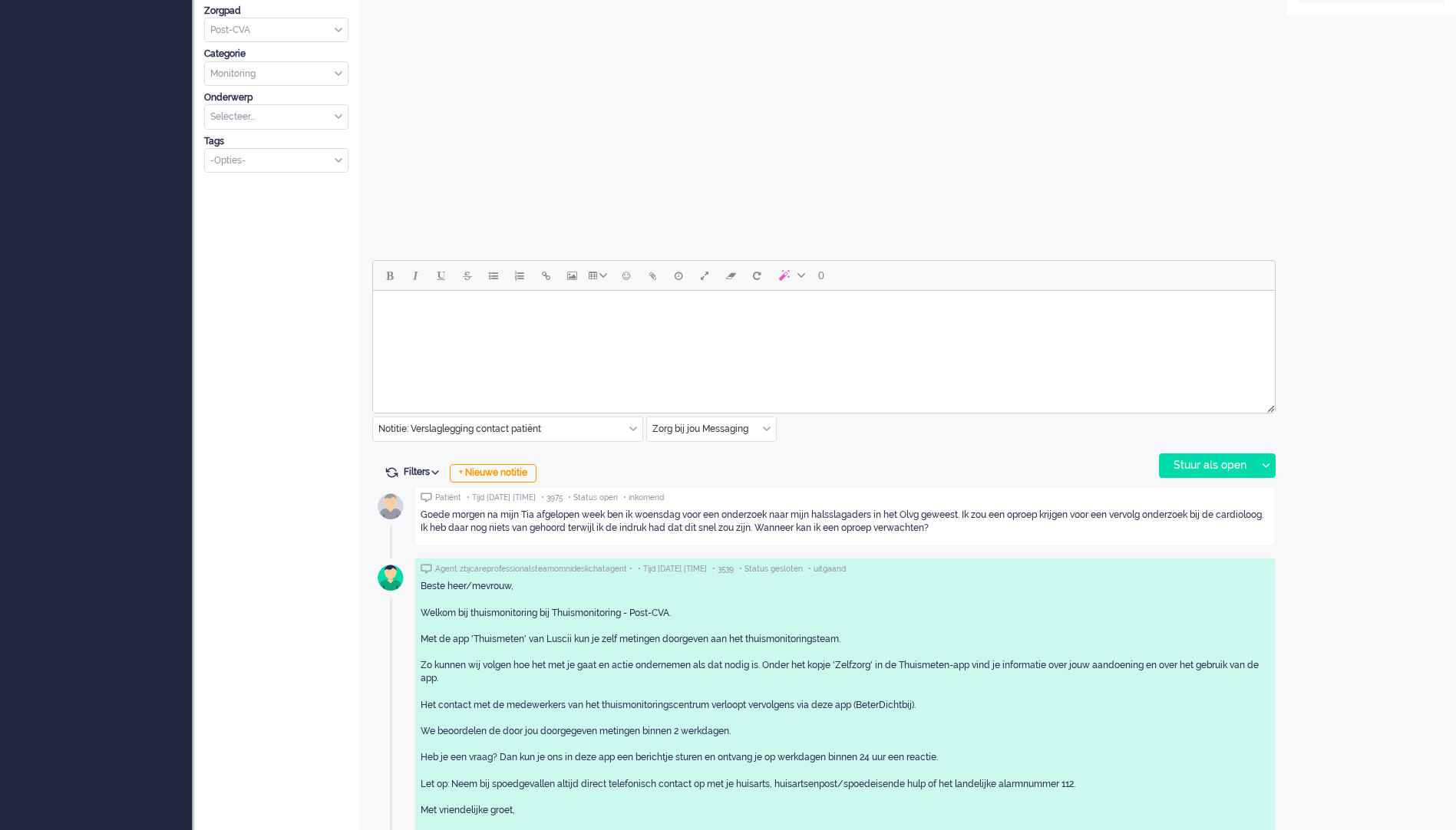 click at bounding box center (824, 310) 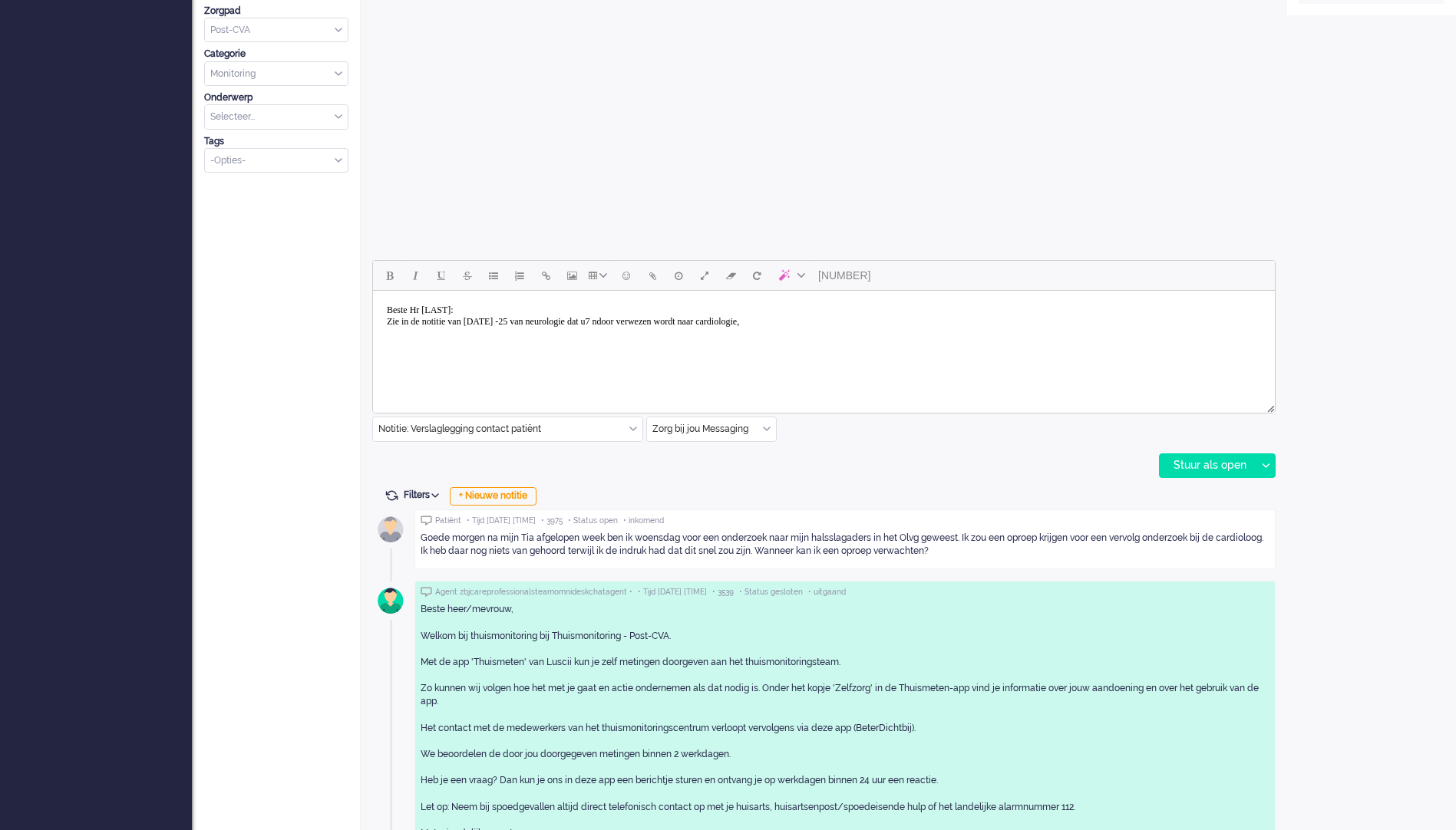 click on "Beste Hr [LAST]:  Zie in de notitie van [DATE] van neurologie dat u7 ndoor verwezen wordt naar cardiologie," at bounding box center [824, 321] 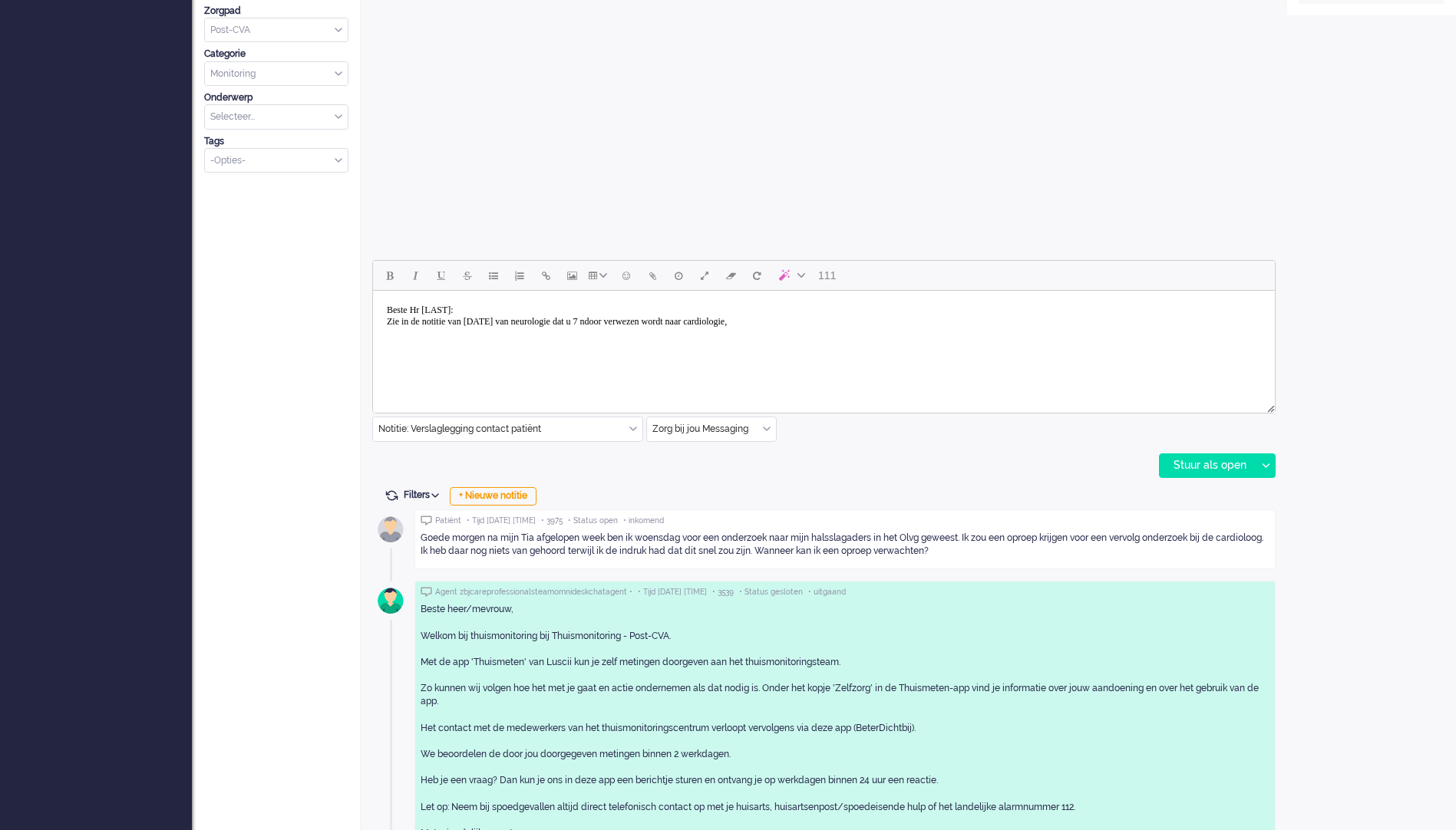 click on "Beste Hr [LAST]:  Zie in de notitie van [DATE] van neurologie dat u 7 ndoor verwezen wordt naar cardiologie," at bounding box center [824, 321] 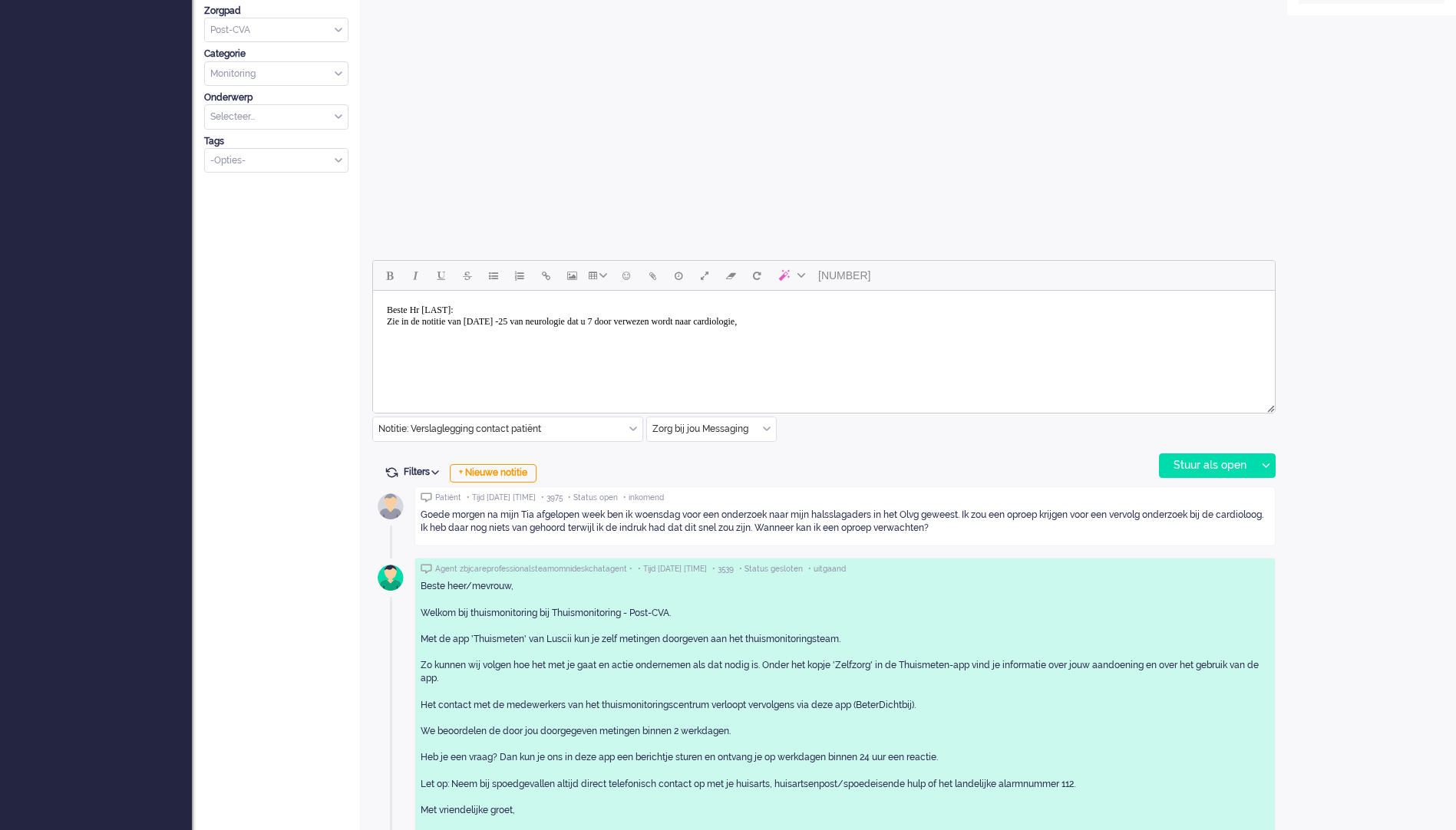 click on "Beste Hr [LAST]:  Zie in de notitie van [DATE] -25 van neurologie dat u 7 door verwezen wordt naar cardiologie," at bounding box center (824, 321) 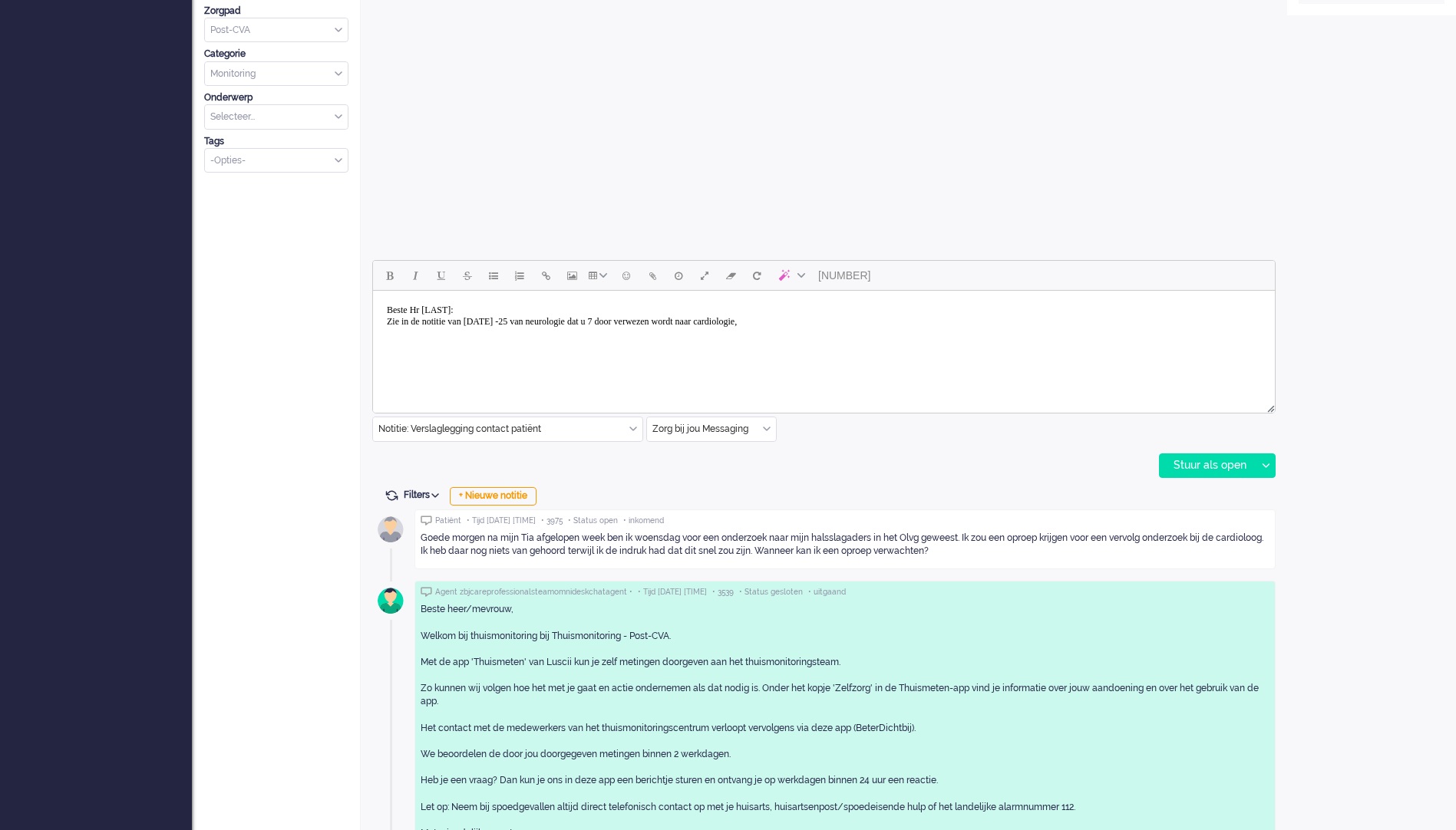 click on "Beste Hr [LAST]:  Zie in de notitie van [DATE] -25 van neurologie dat u 7 door verwezen wordt naar cardiologie," at bounding box center [824, 321] 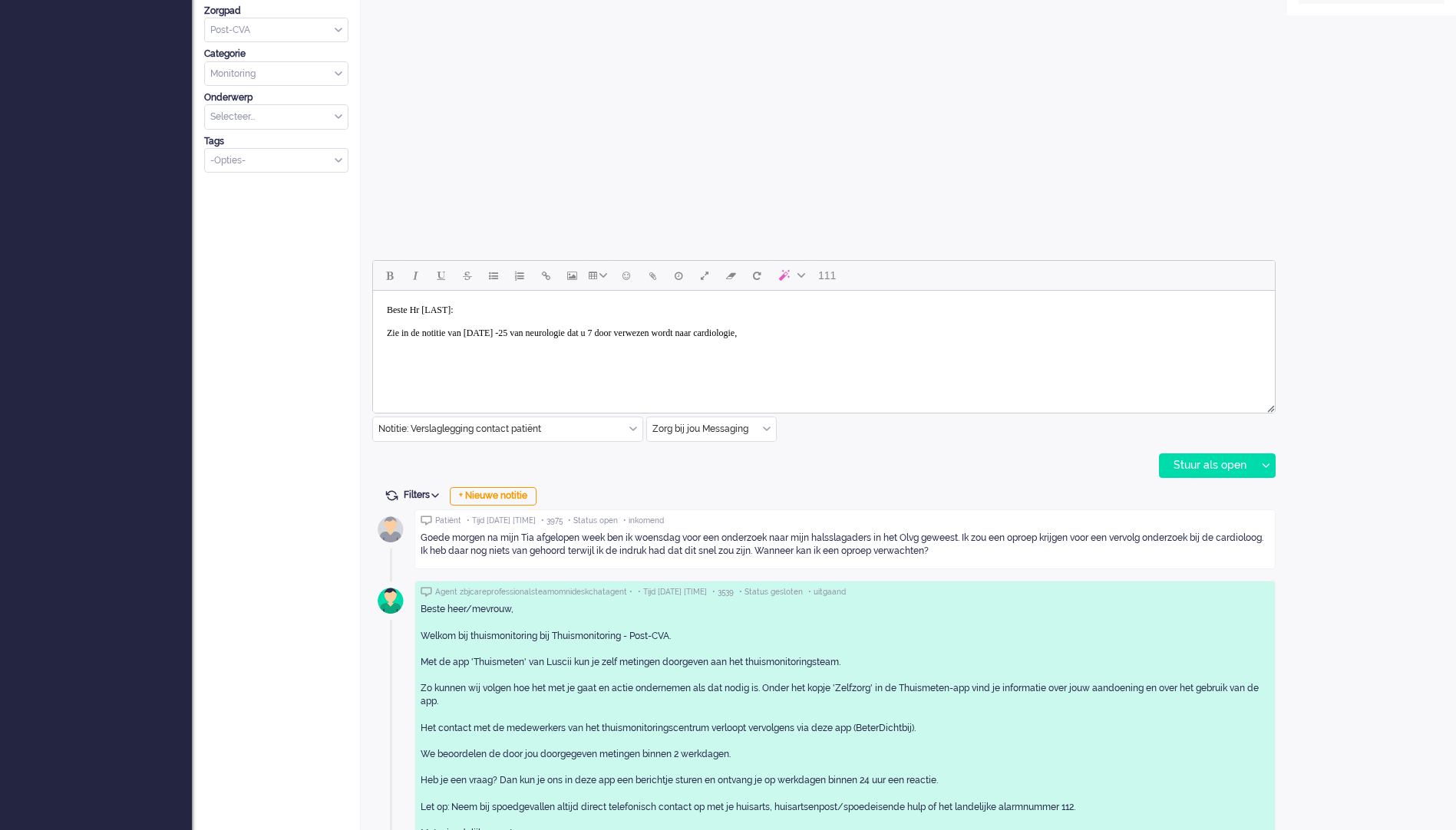click on "Beste Hr [LAST]:  Zie in de notitie van [DATE] -25 van neurologie dat u 7 door verwezen wordt naar cardiologie," at bounding box center (824, 328) 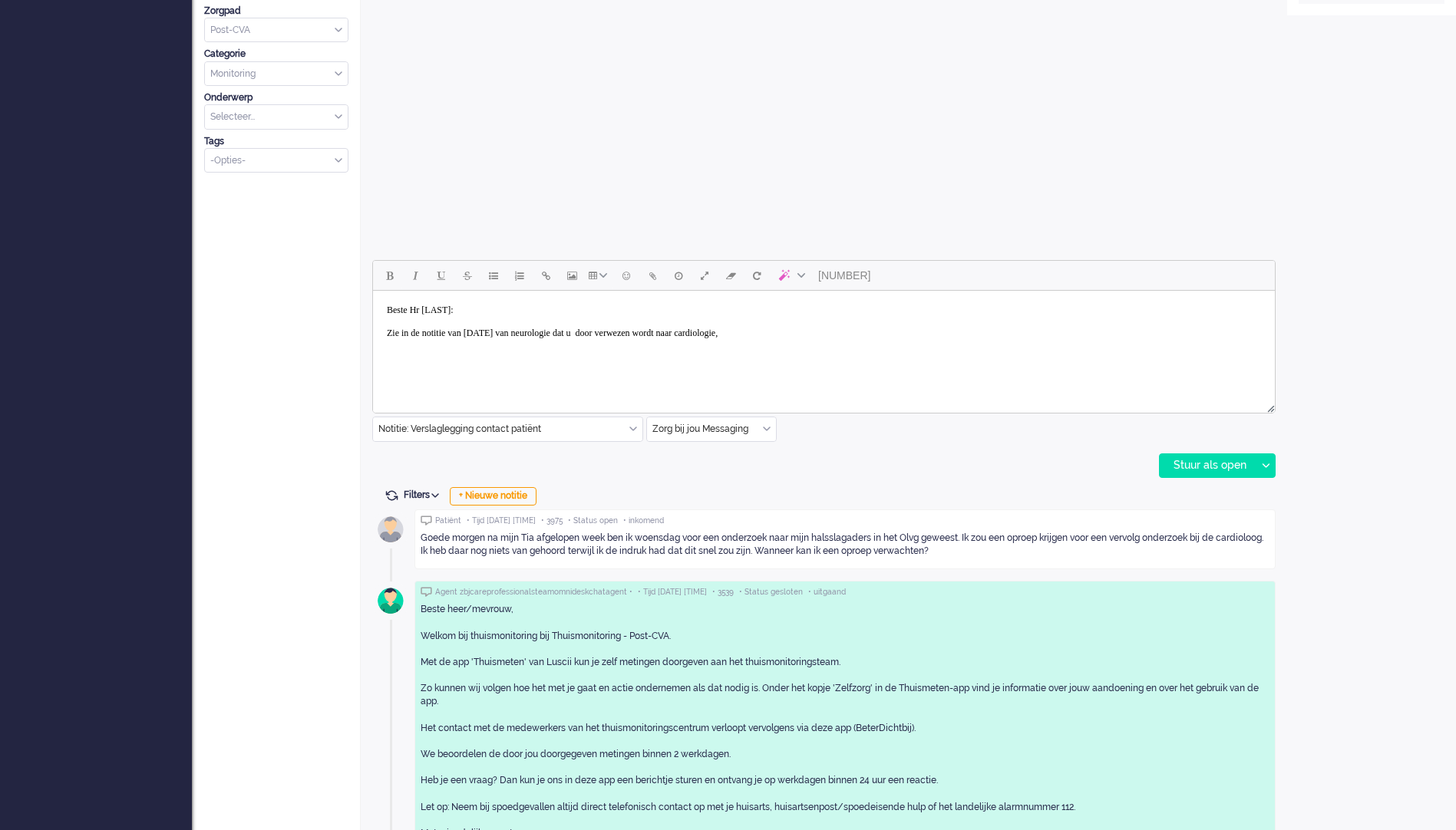 click on "Beste Hr [LAST]:  Zie in de notitie van [DATE] -25 van neurologie dat u  door verwezen wordt naar cardiologie," at bounding box center (824, 328) 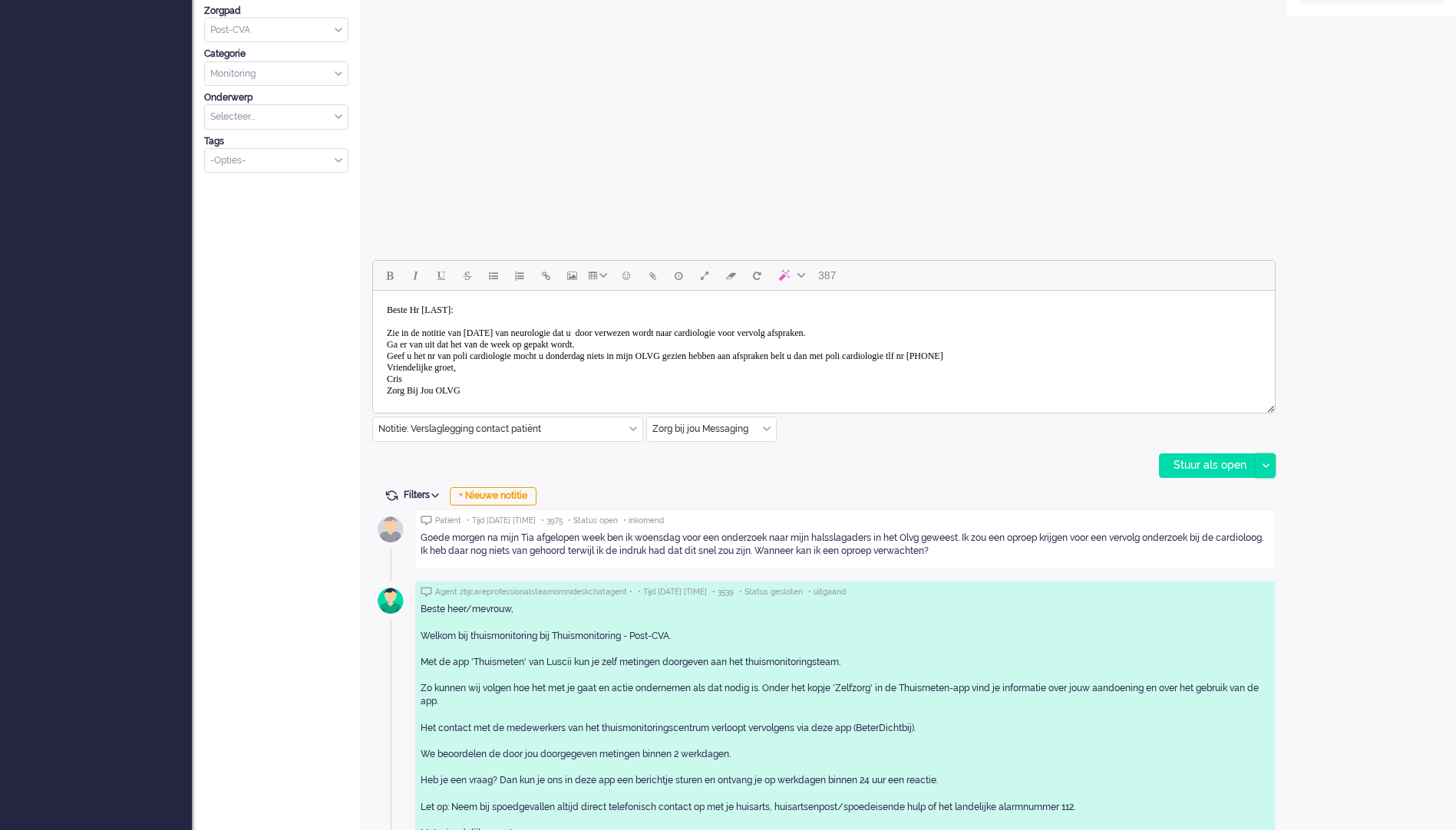 click at bounding box center (1265, 466) 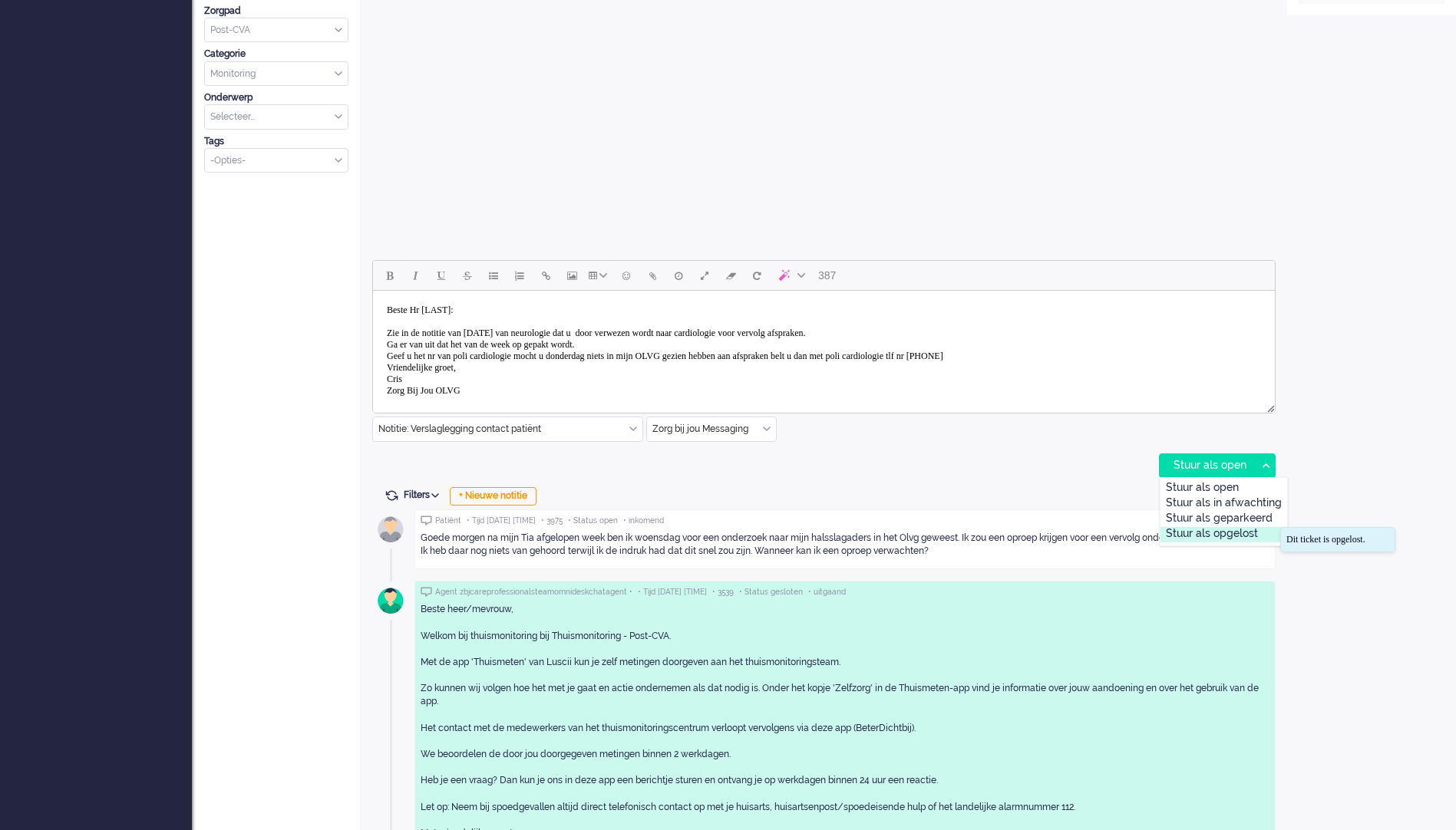 click on "Stuur als opgelost" at bounding box center (1223, 535) 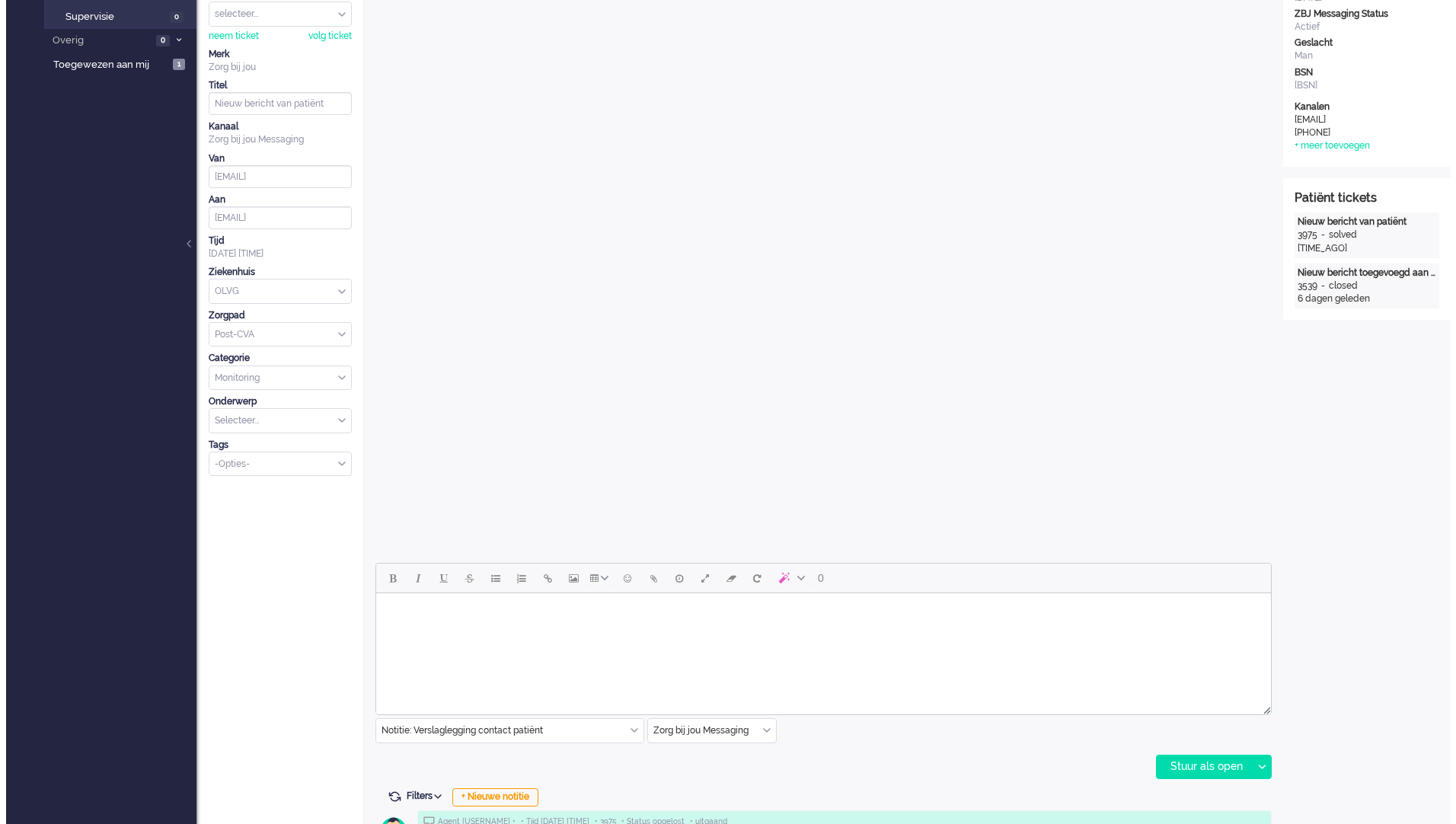 scroll, scrollTop: 0, scrollLeft: 0, axis: both 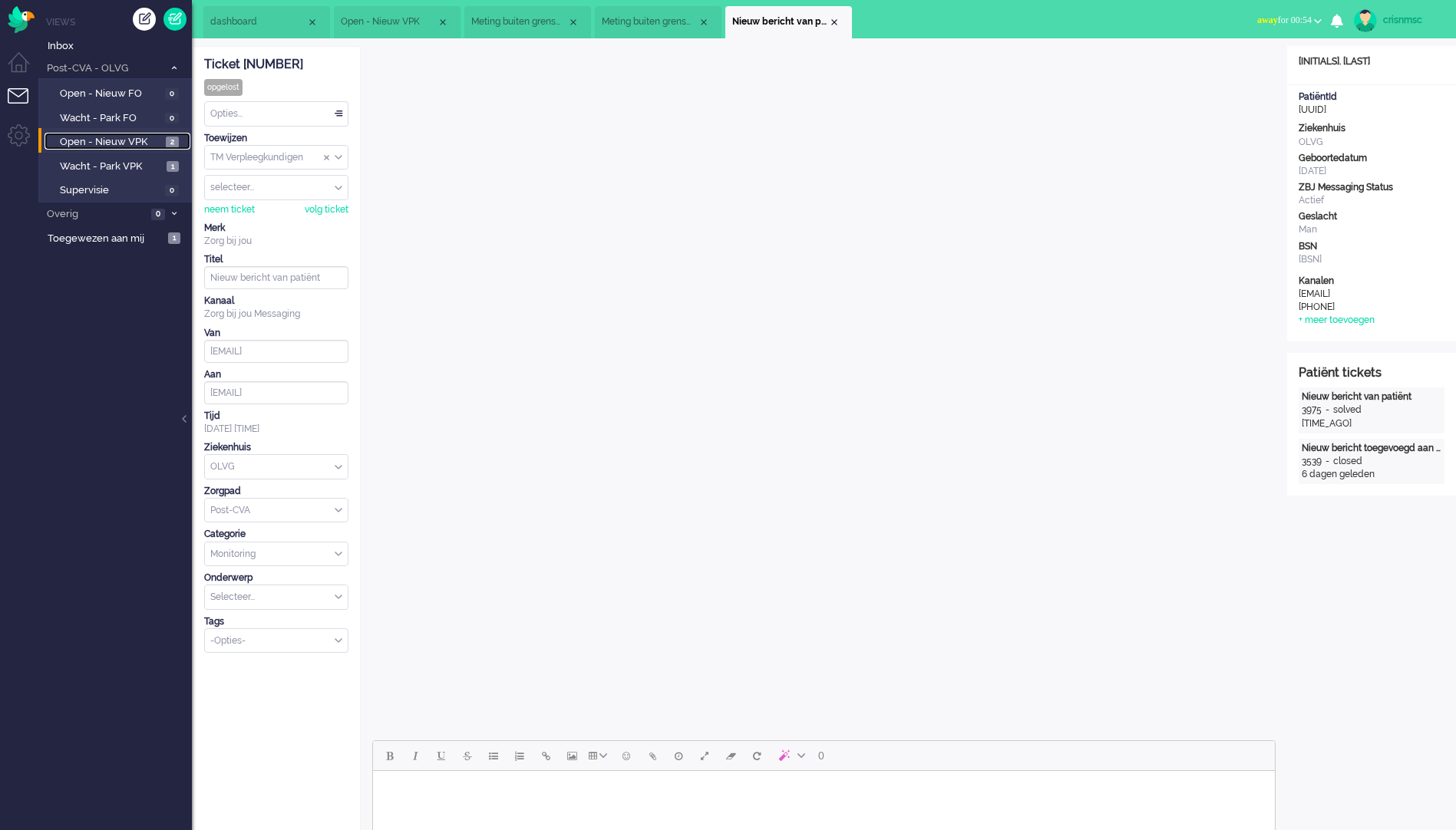 click on "Open - Nieuw VPK" at bounding box center [111, 142] 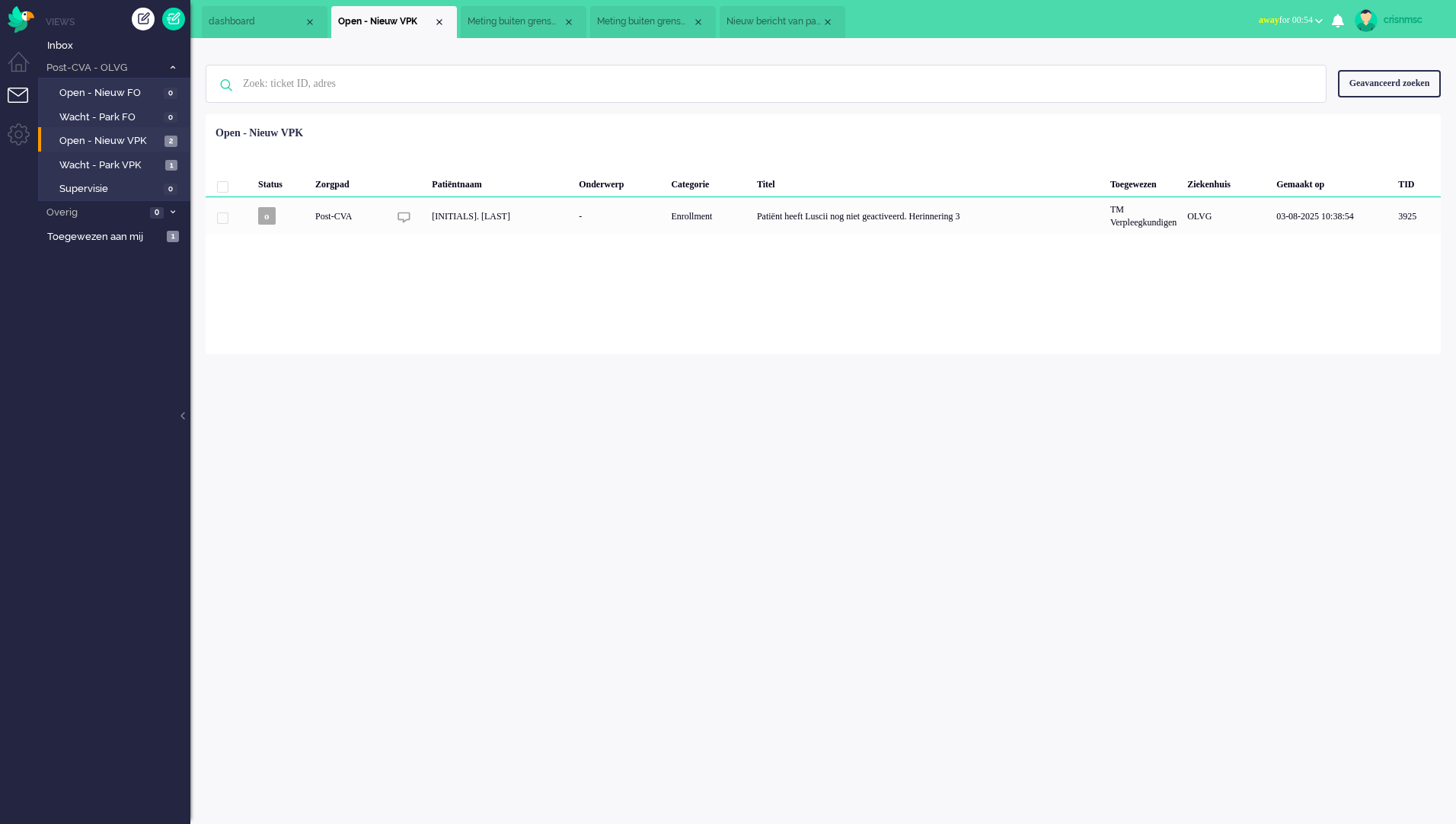 click on "away for [TIME]" at bounding box center [1291, 20] 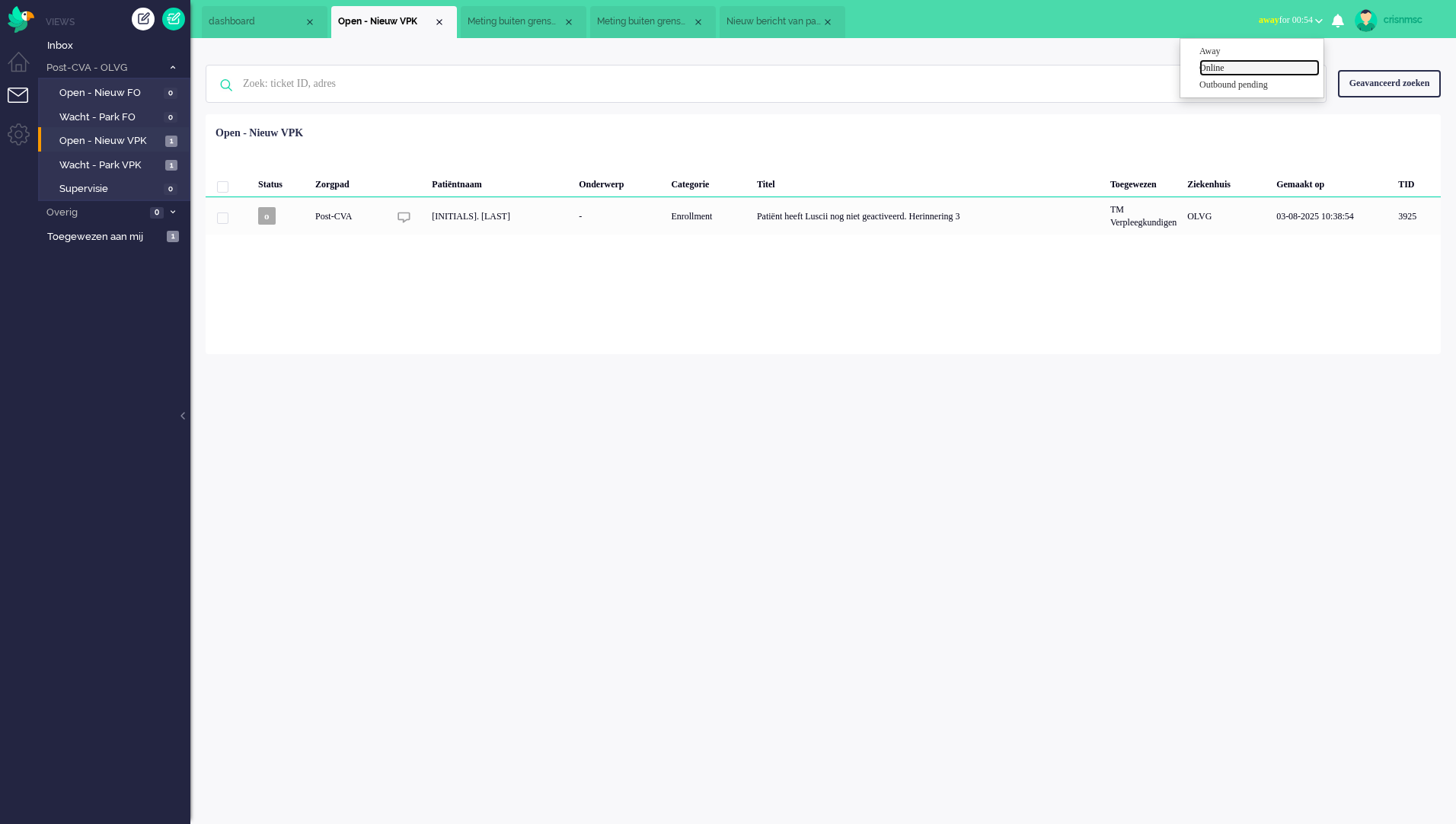 click on "Online" at bounding box center [1260, 68] 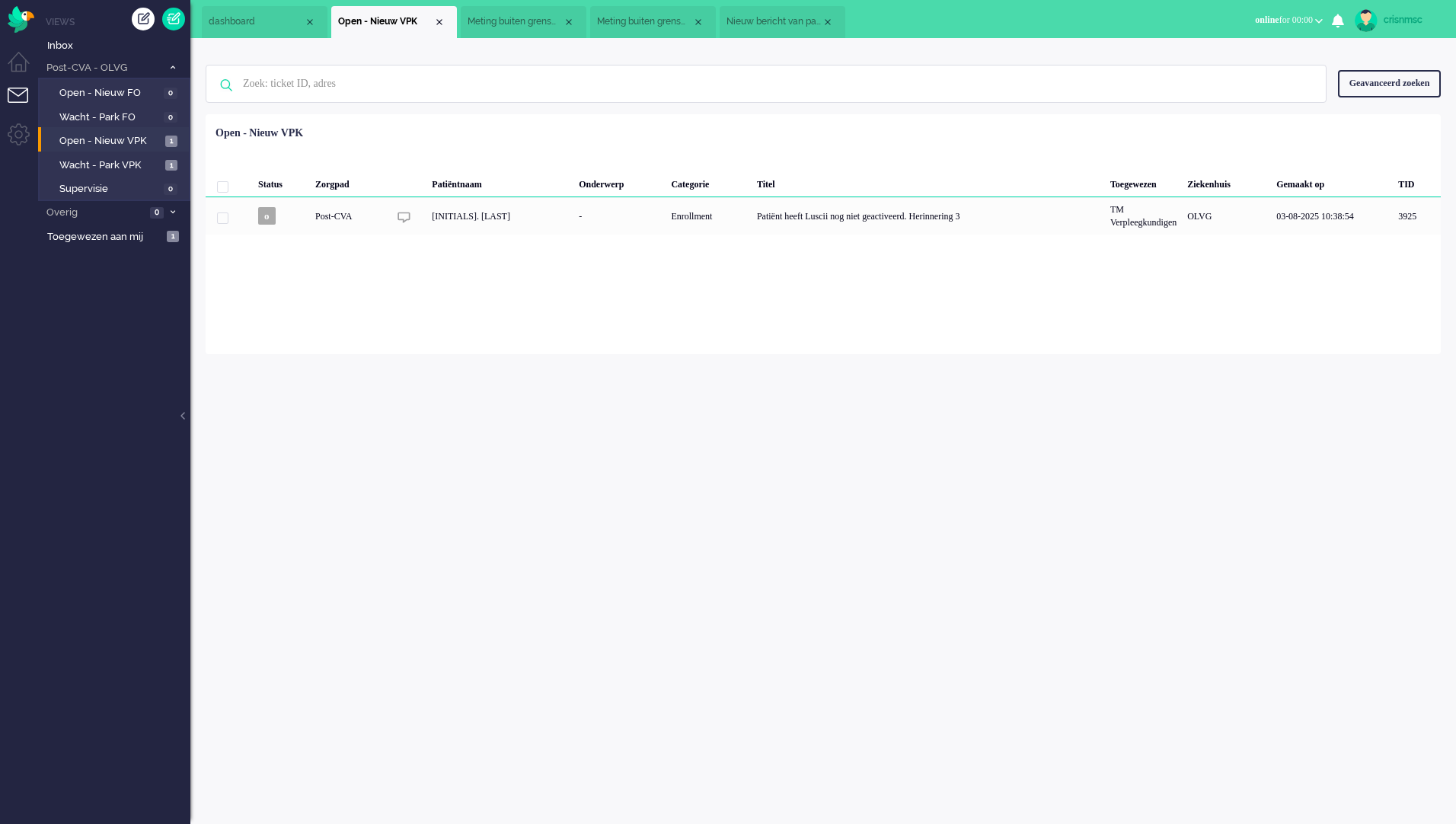 click at bounding box center (1319, 21) 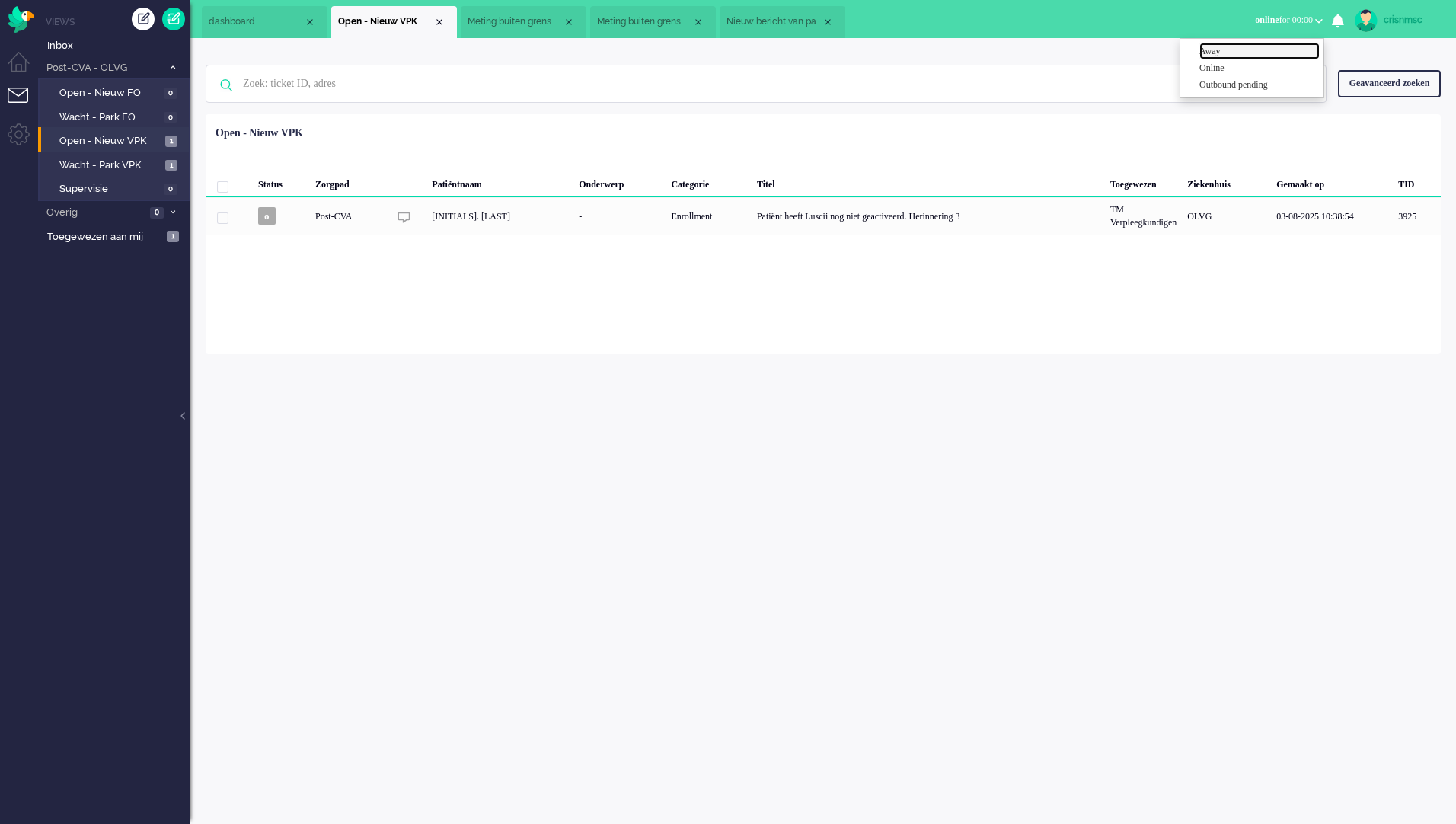 click on "Away" at bounding box center (1260, 51) 